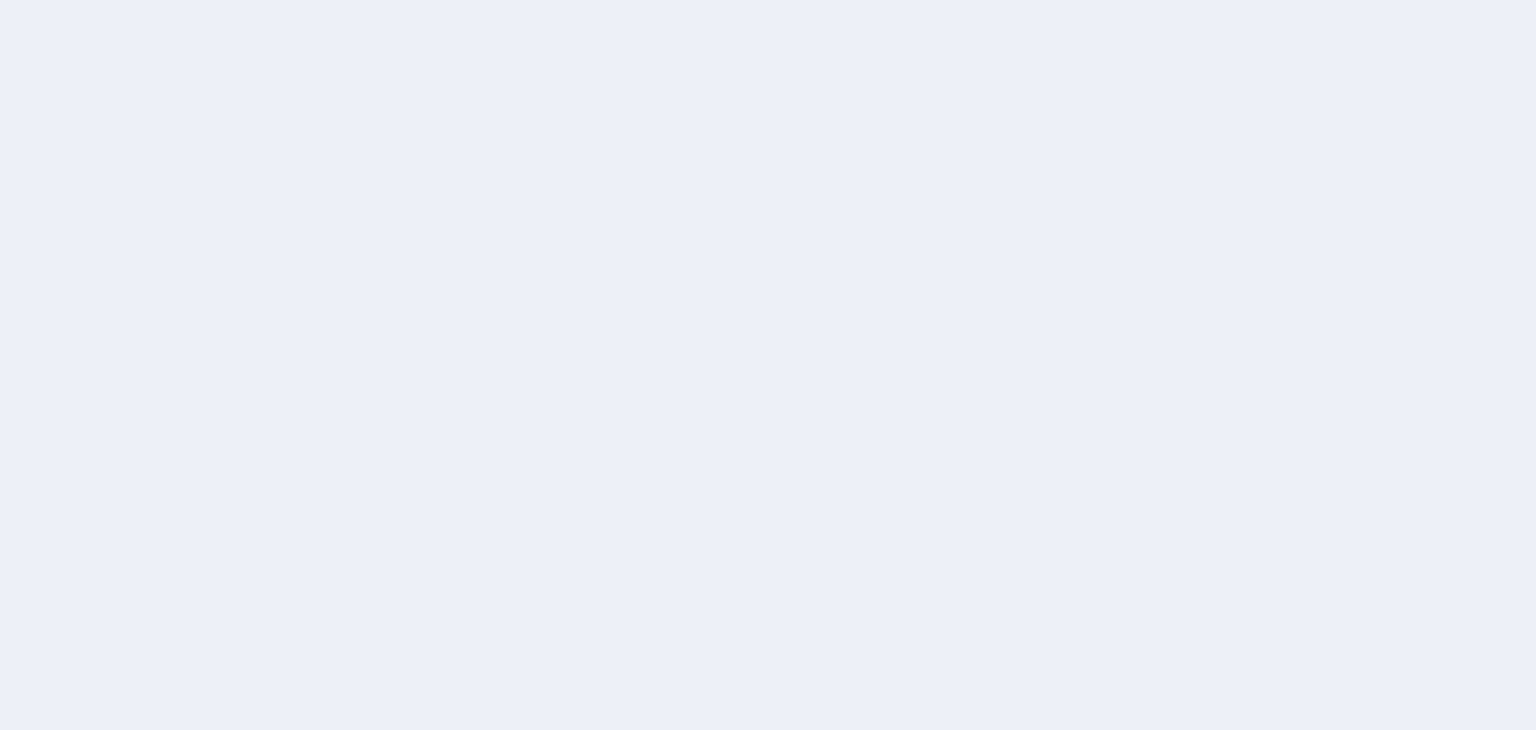 scroll, scrollTop: 0, scrollLeft: 0, axis: both 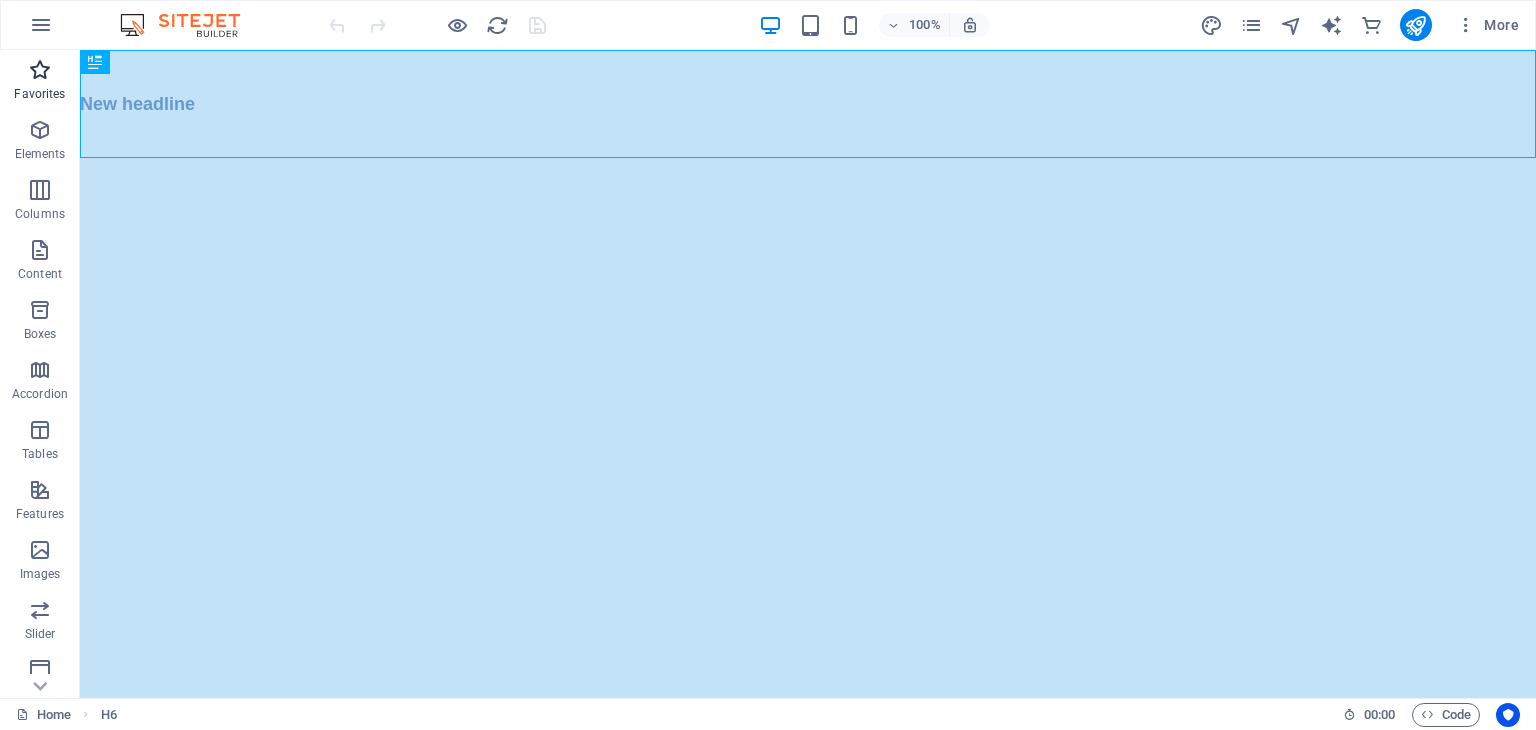 click on "Favorites" at bounding box center [39, 94] 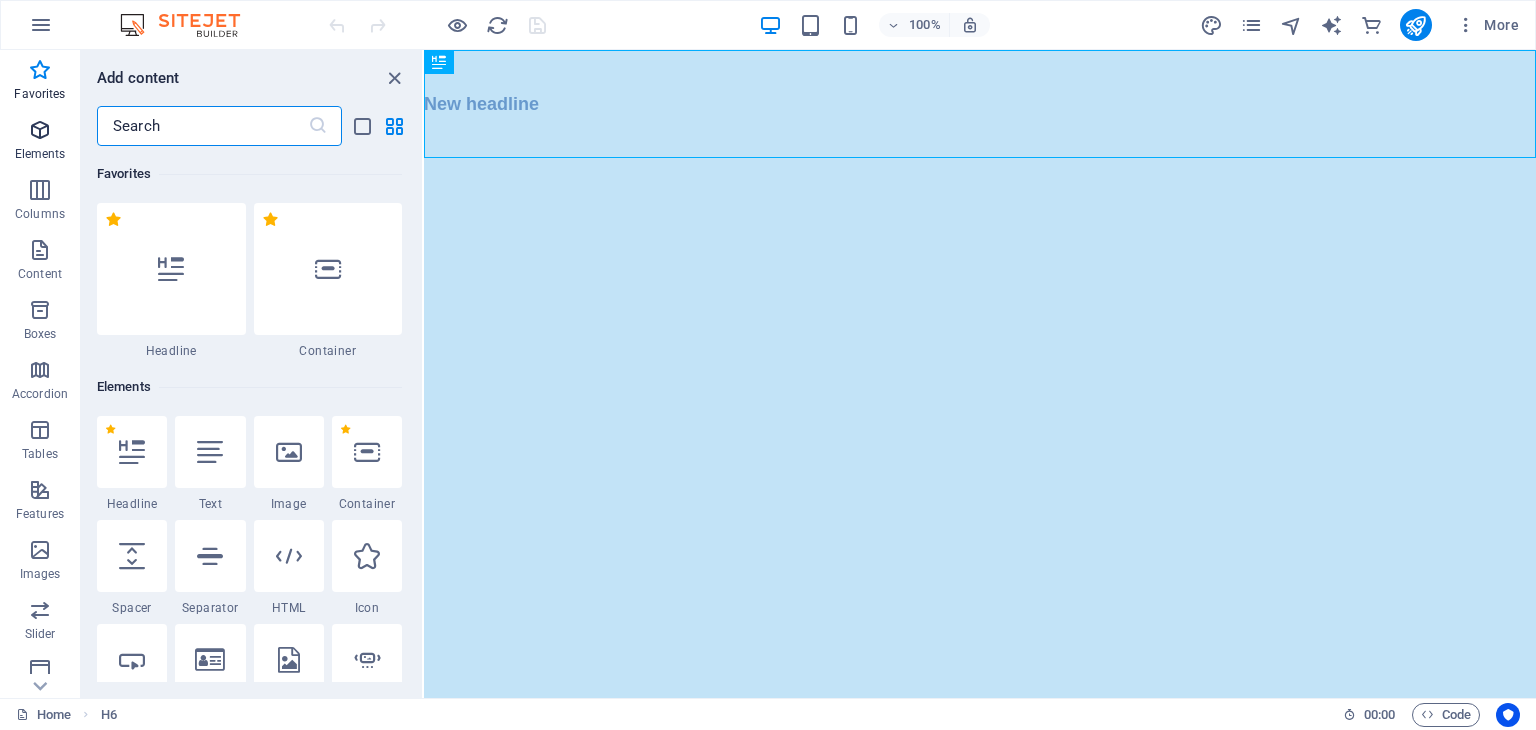 click at bounding box center [40, 130] 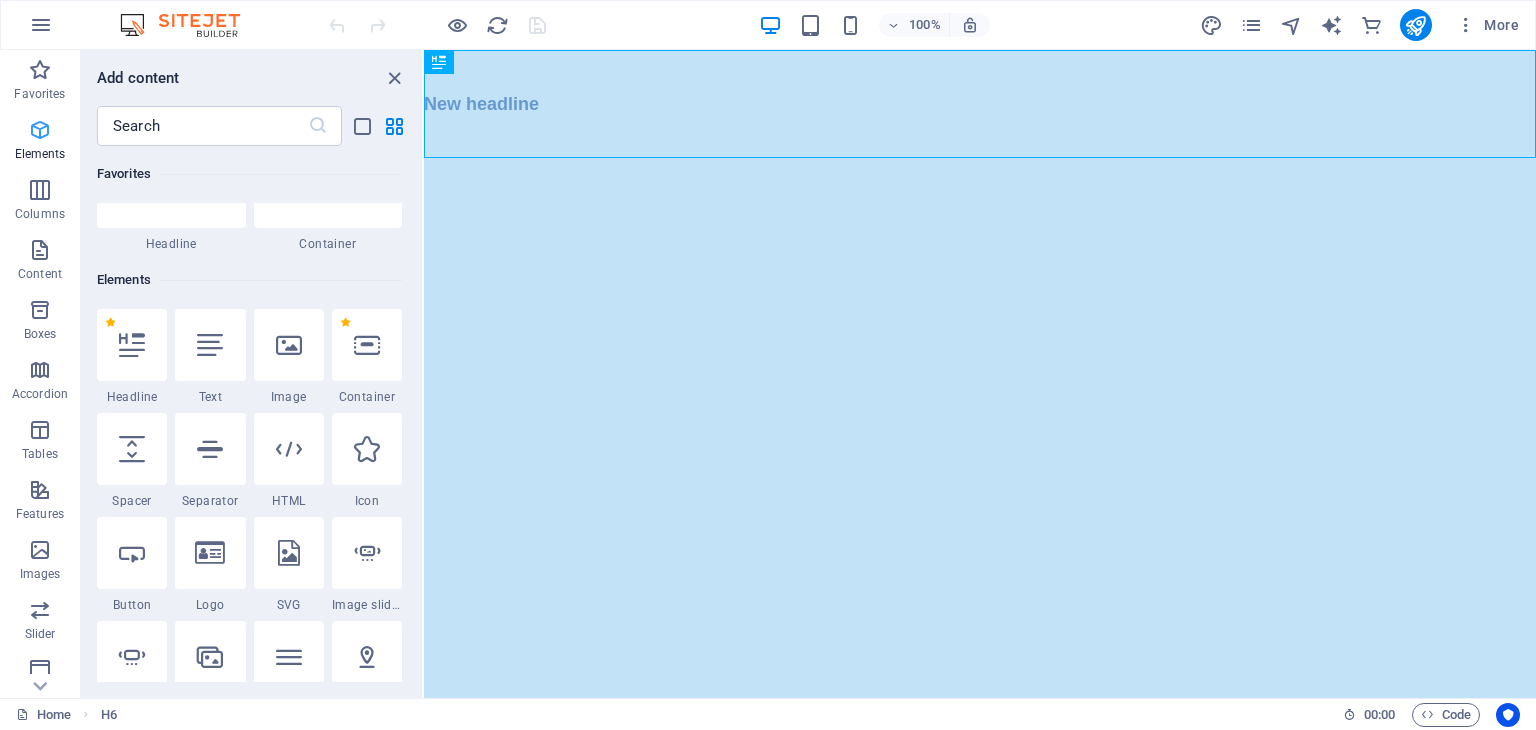 scroll, scrollTop: 212, scrollLeft: 0, axis: vertical 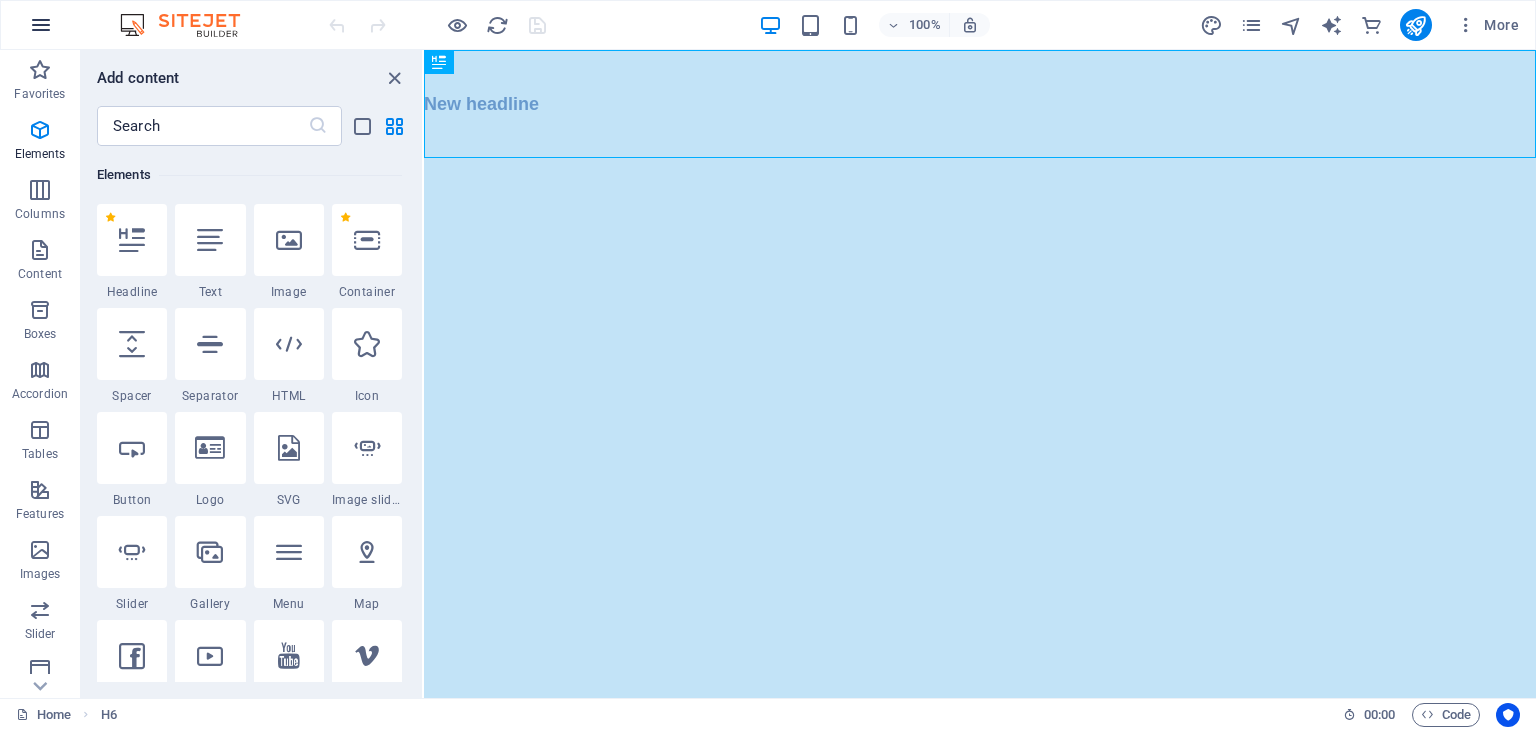 click at bounding box center [41, 25] 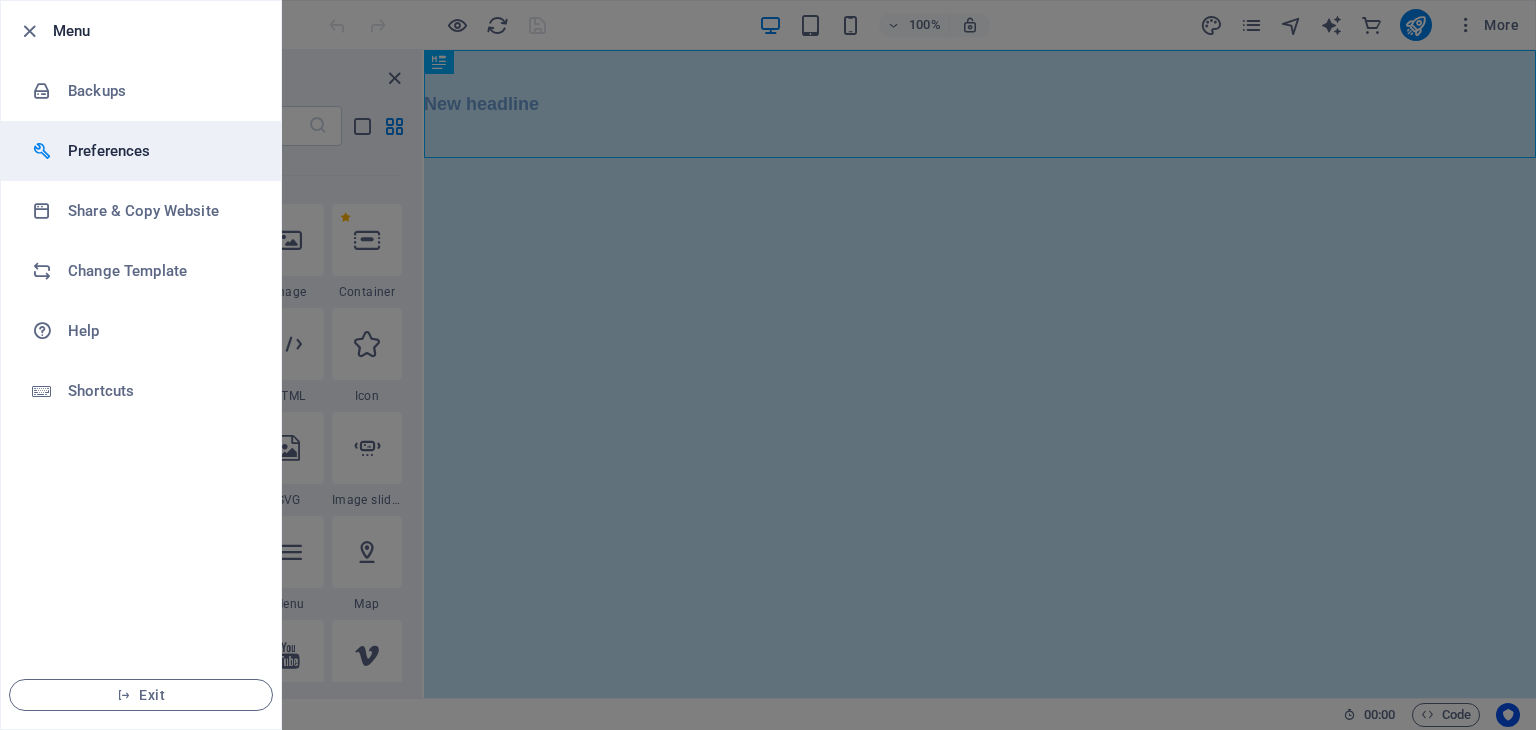 click on "Preferences" at bounding box center [160, 151] 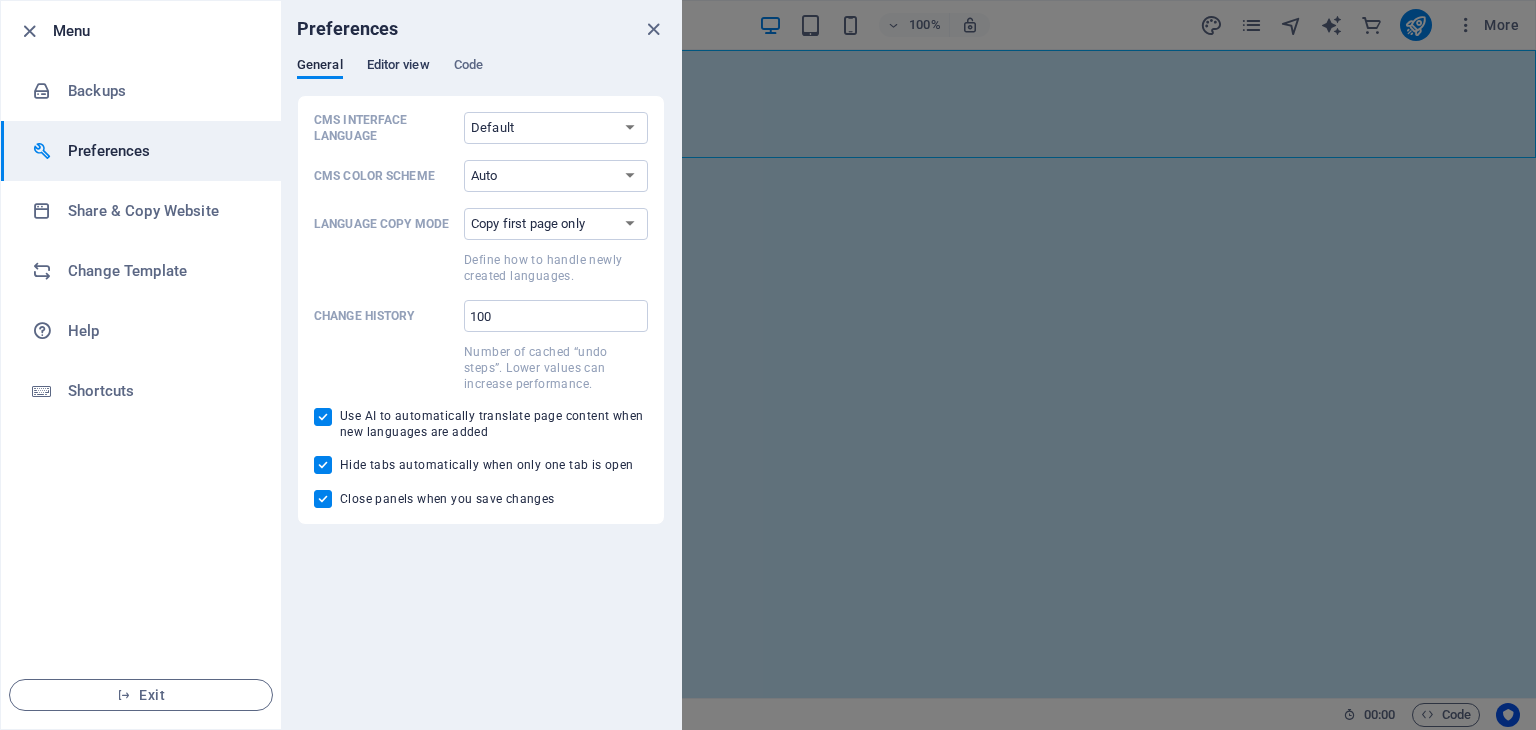 click on "Editor view" at bounding box center (398, 67) 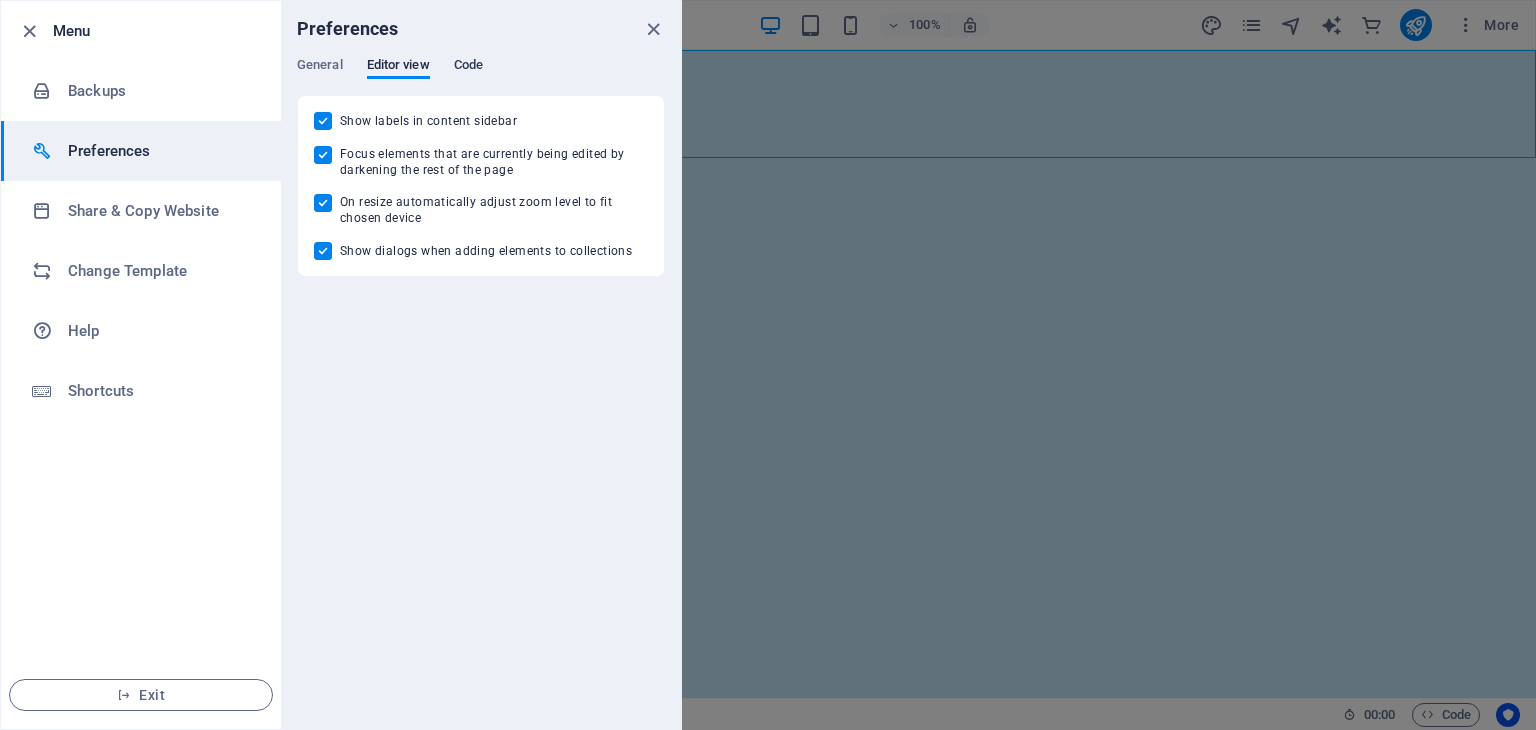 click on "Code" at bounding box center (468, 67) 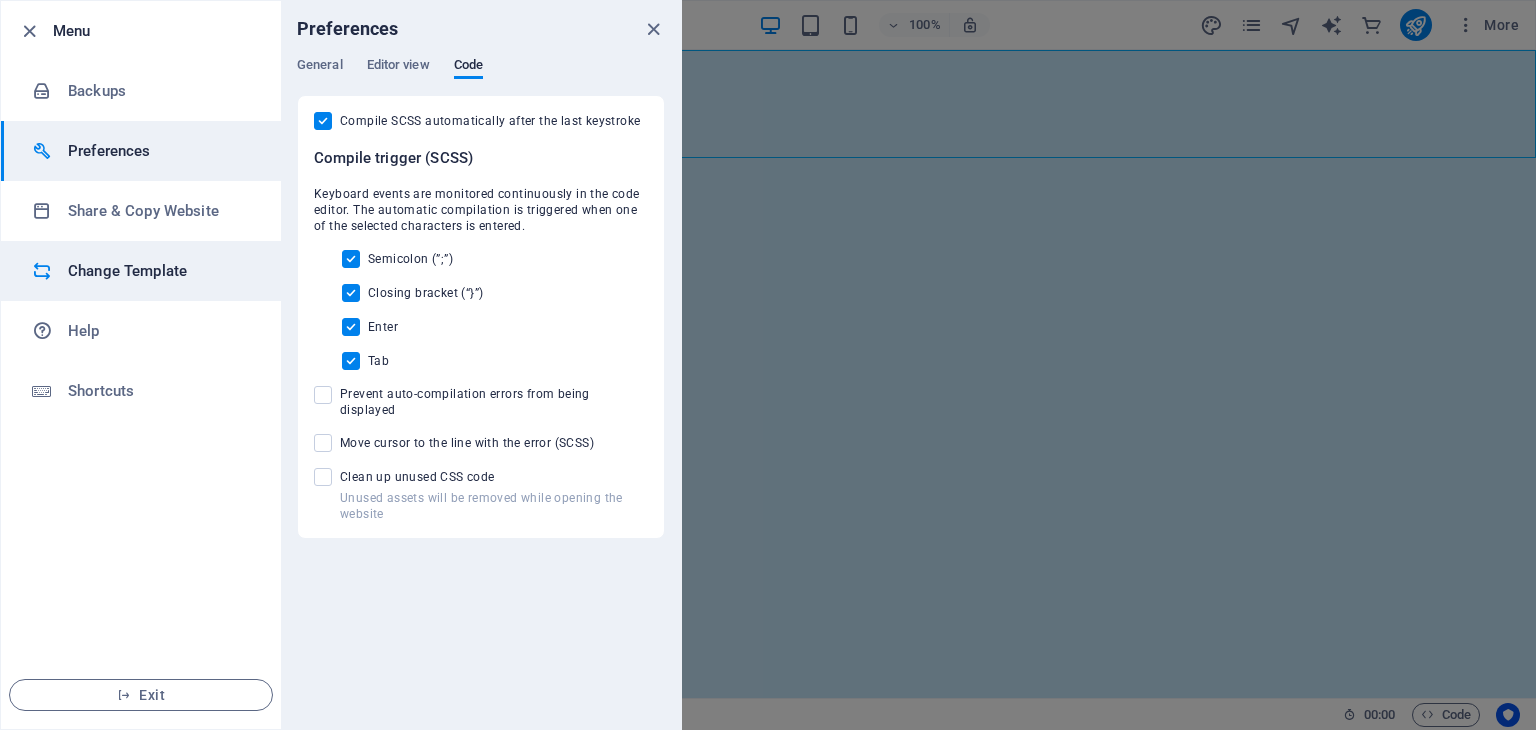 click on "Change Template" at bounding box center (160, 271) 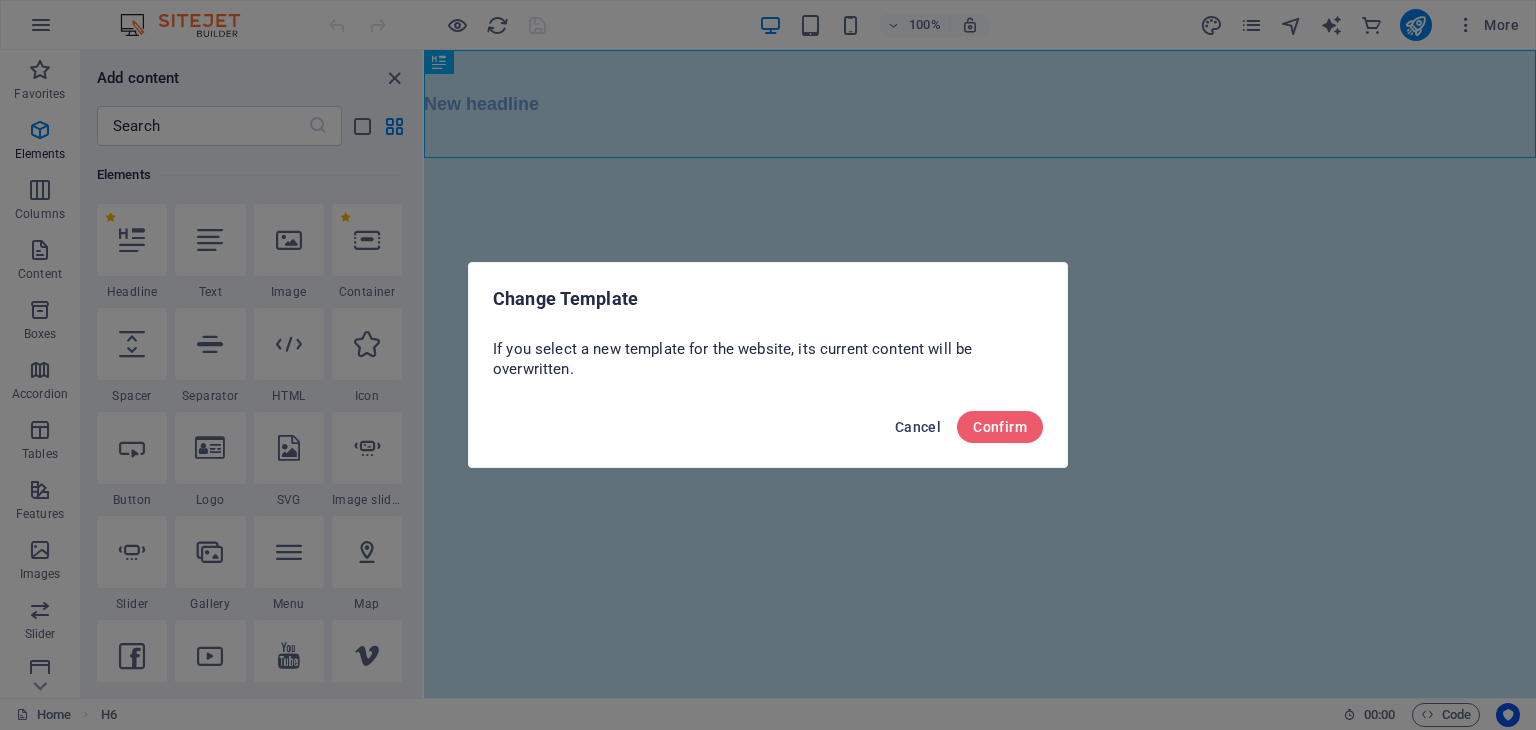 click on "Cancel" at bounding box center [918, 427] 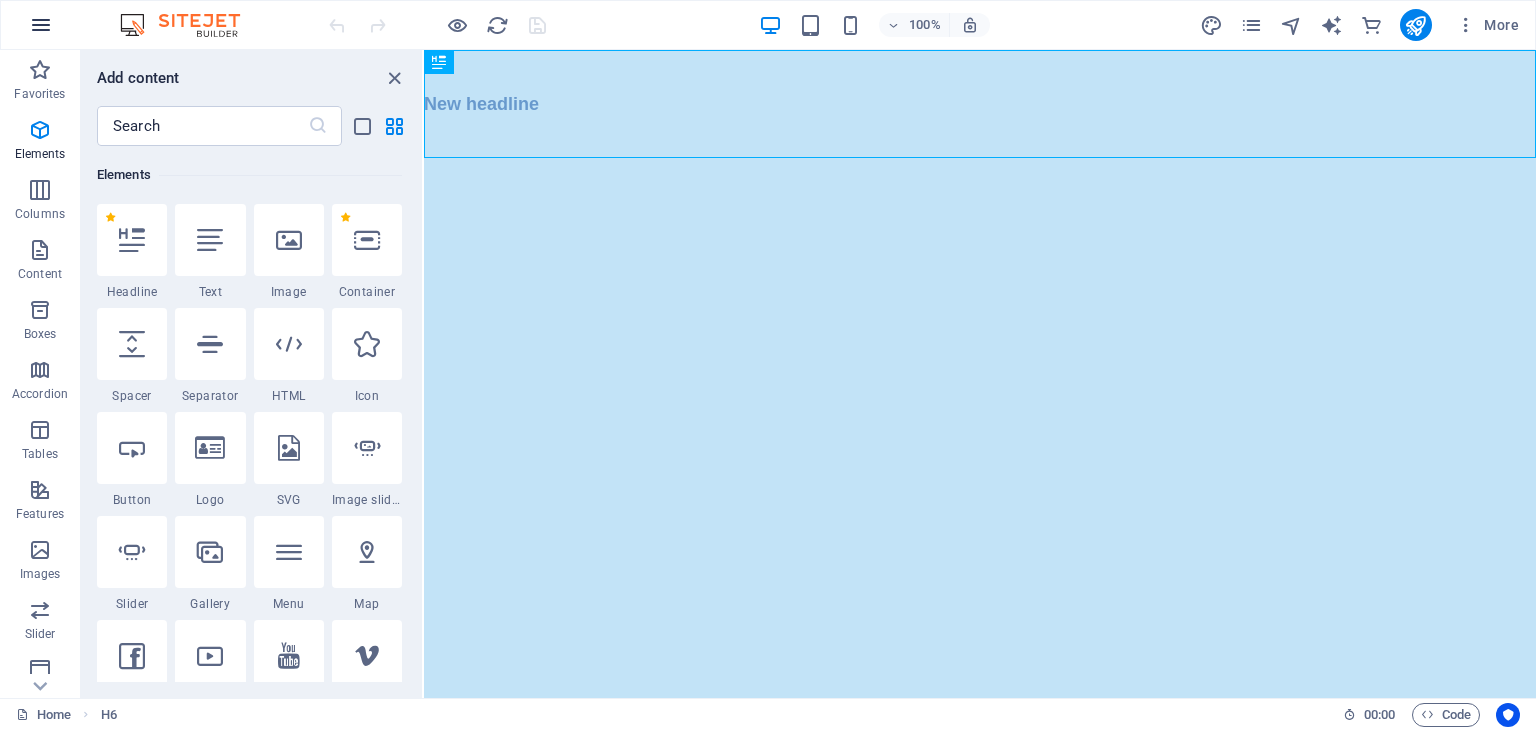 click at bounding box center (41, 25) 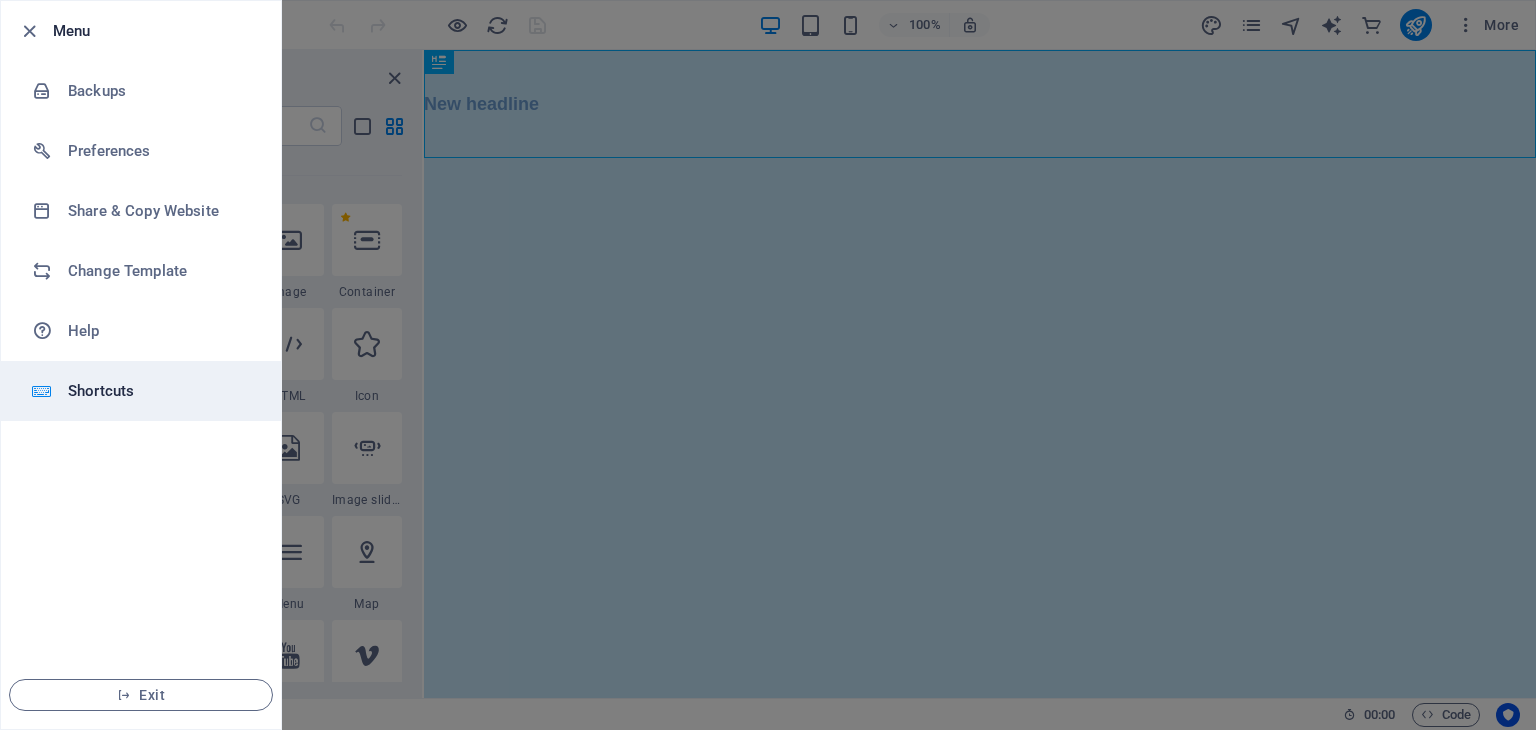 click on "Shortcuts" at bounding box center (160, 391) 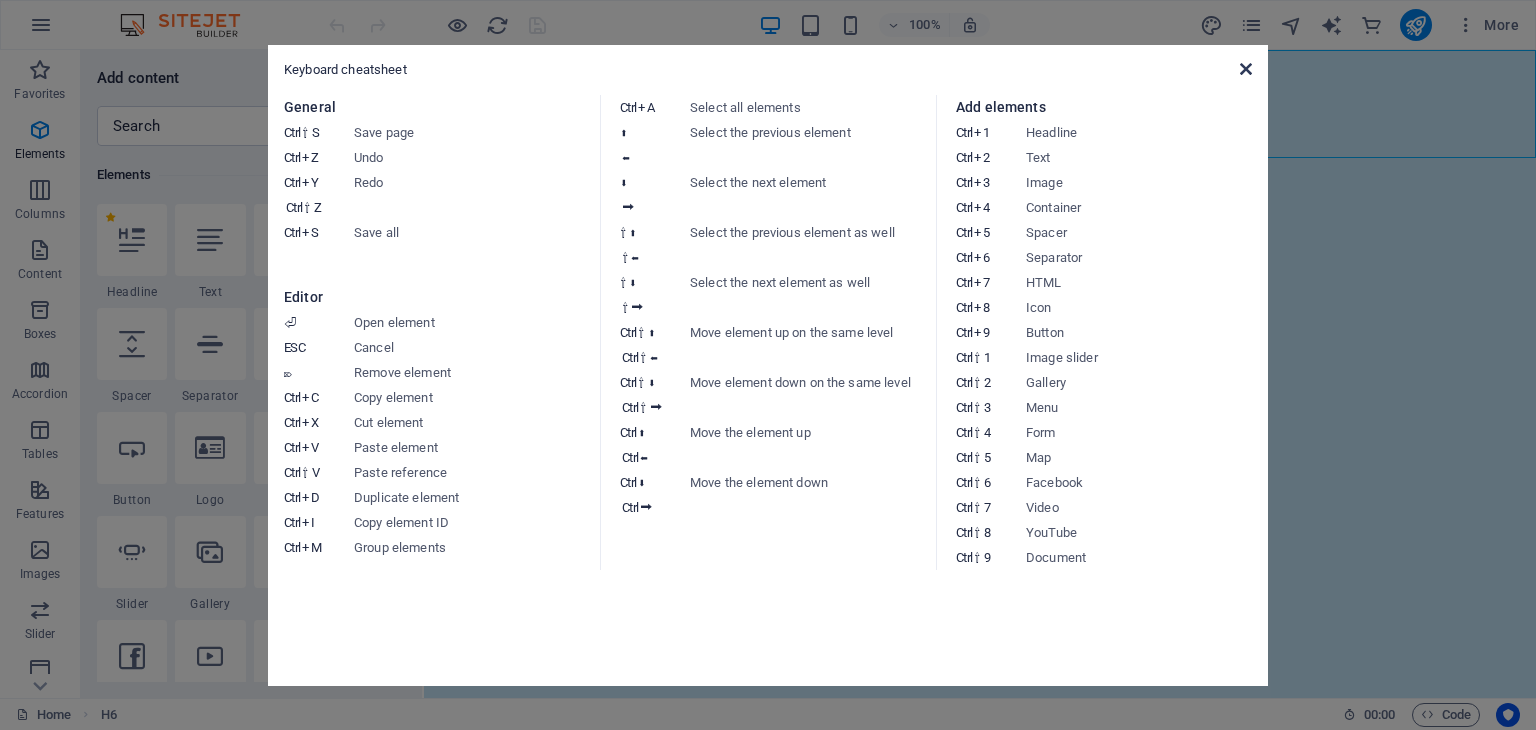 click at bounding box center (1246, 69) 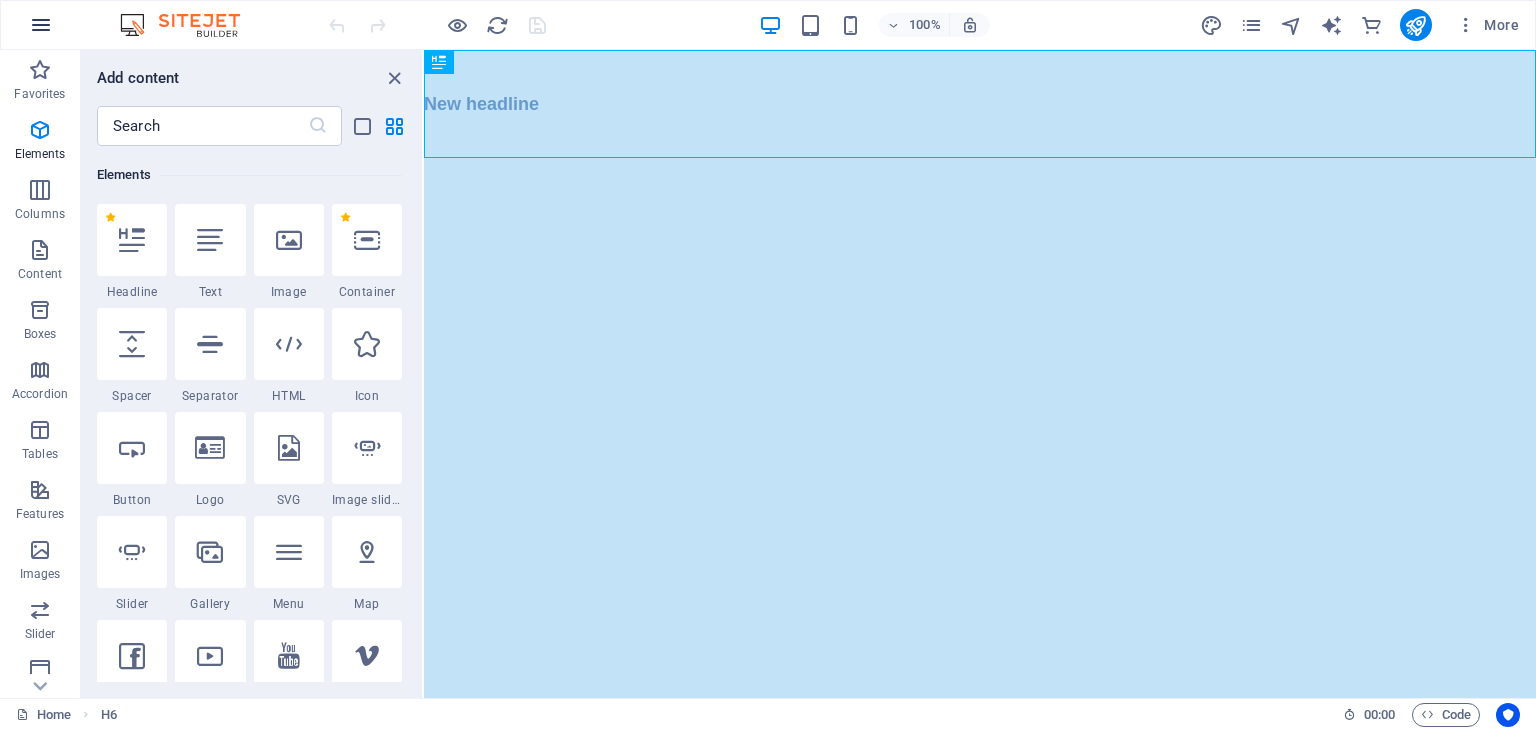 click at bounding box center [41, 25] 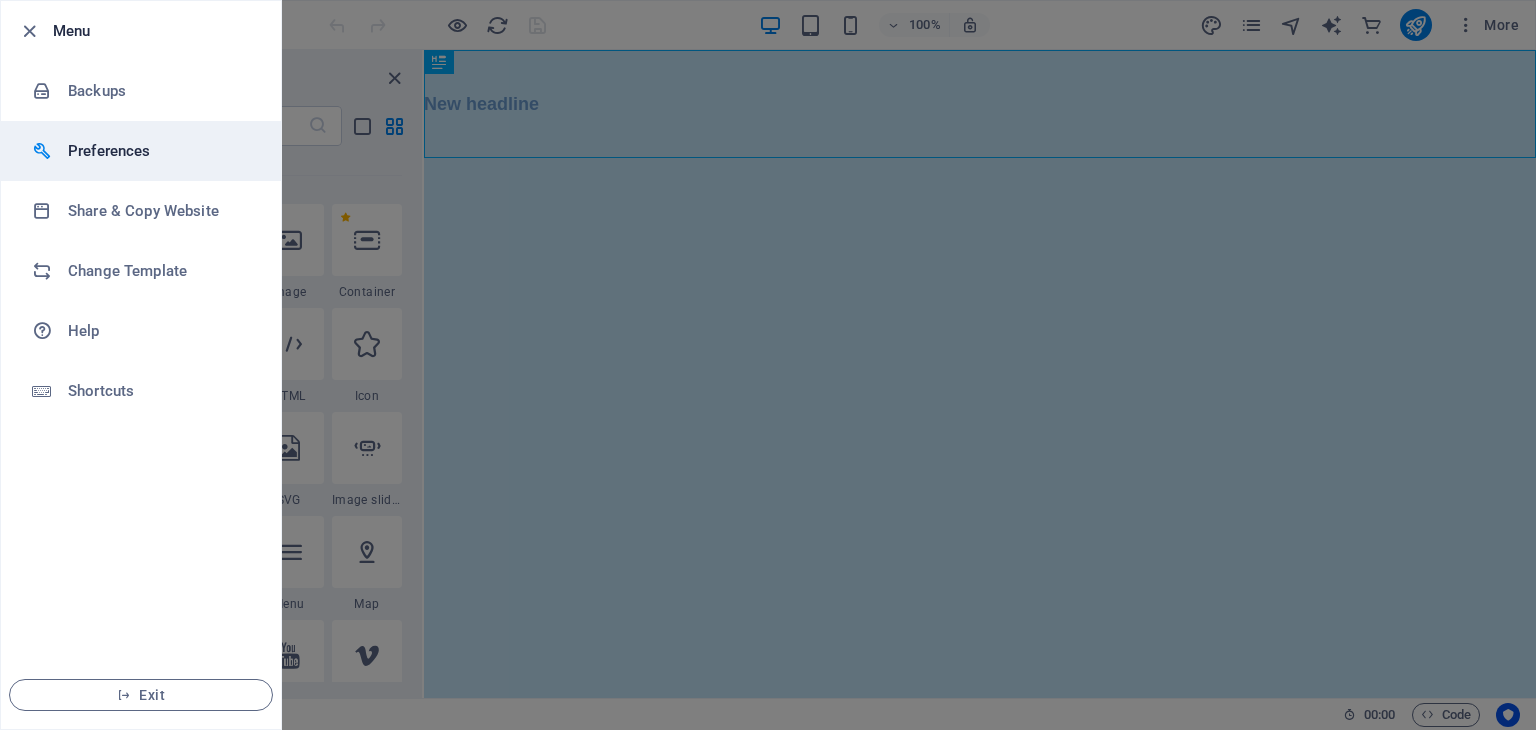 click on "Preferences" at bounding box center [160, 151] 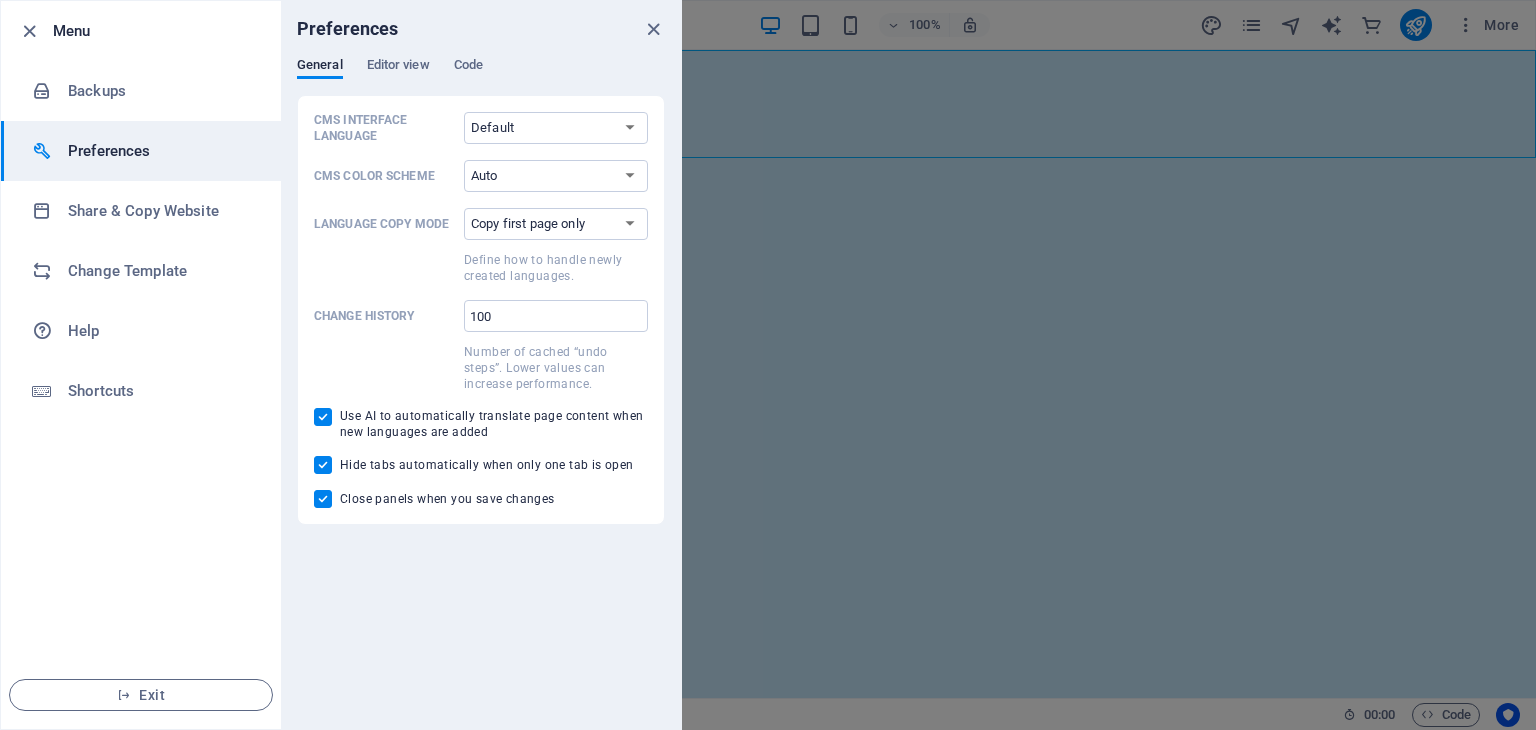 click on "Use AI to automatically translate page content when new languages are added" at bounding box center (494, 424) 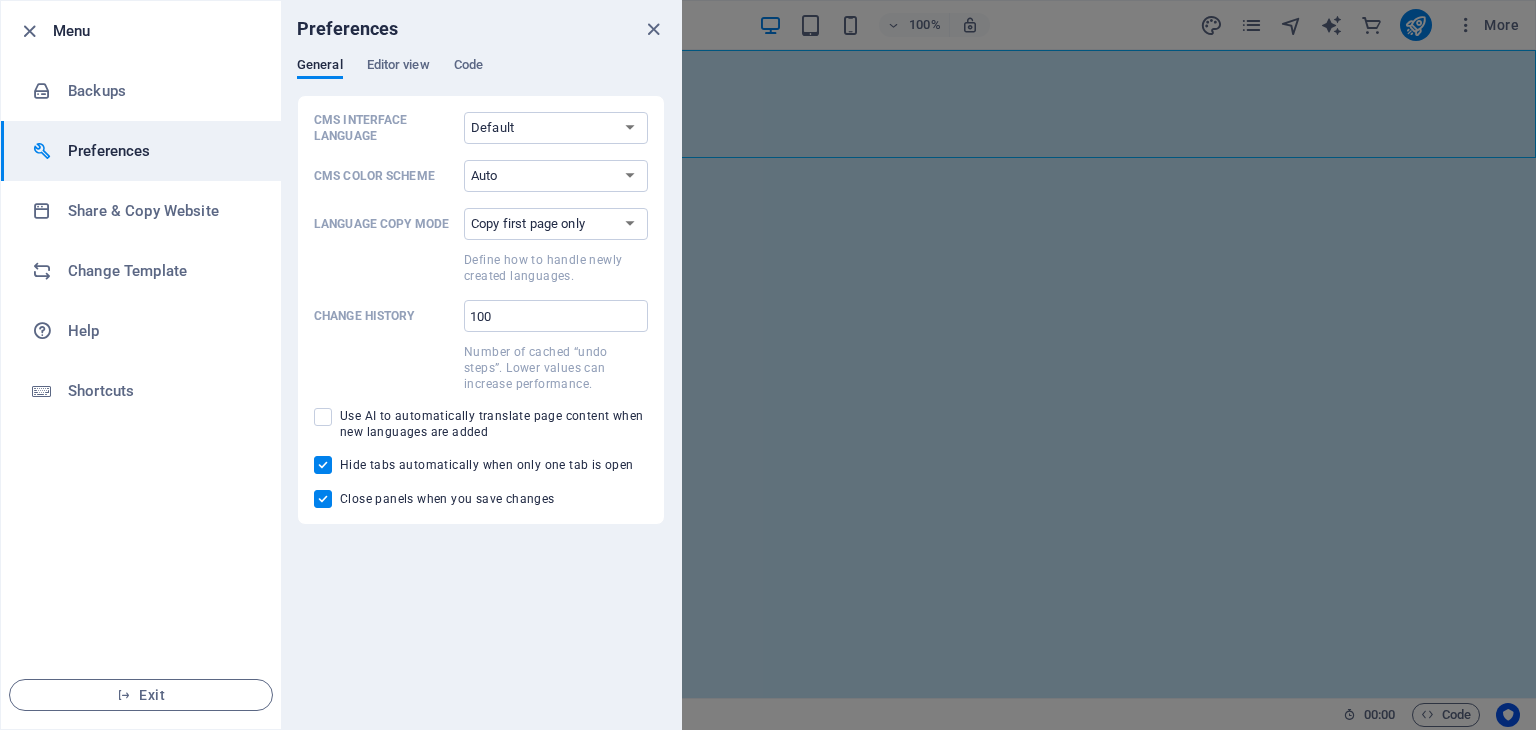 click on "Use AI to automatically translate page content when new languages are added" at bounding box center (494, 424) 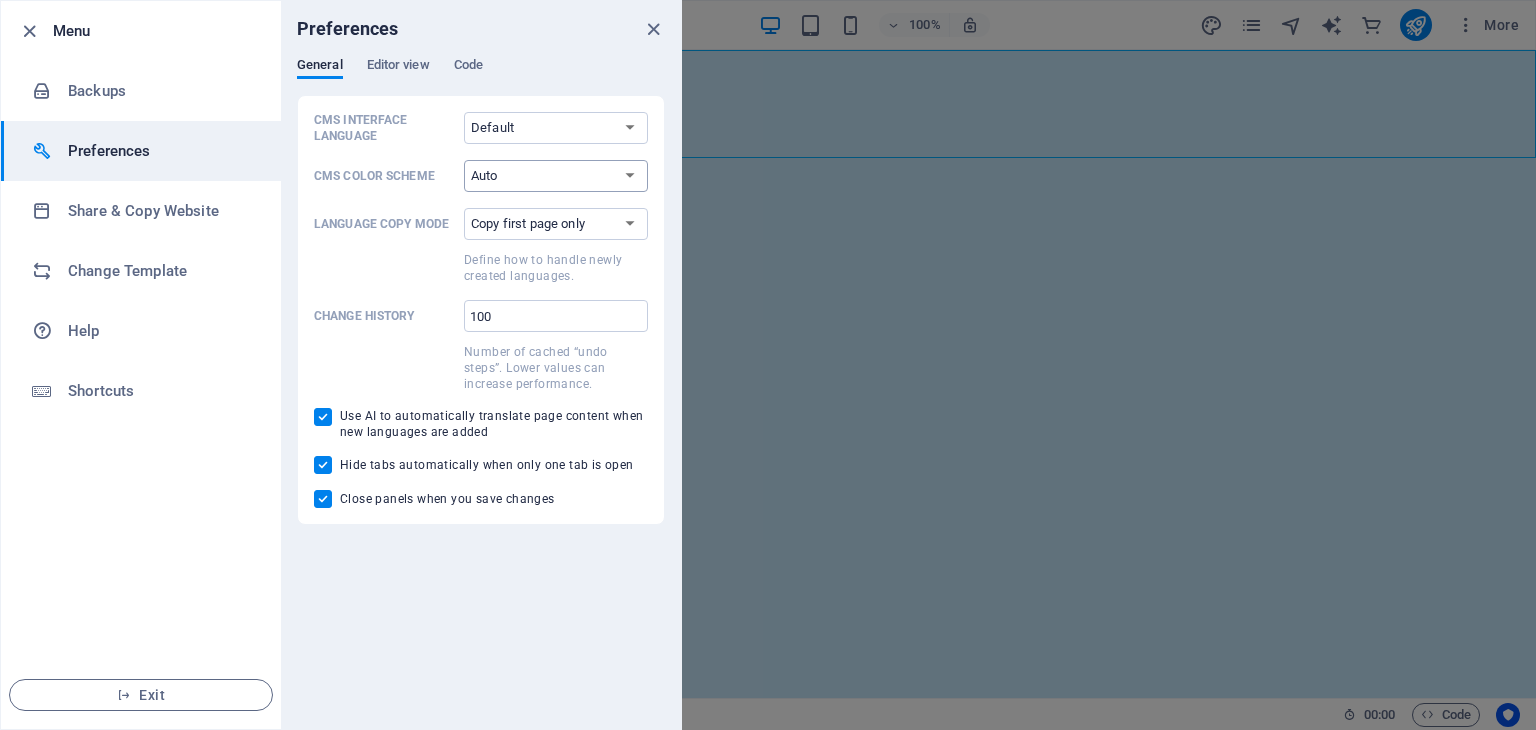 click on "Auto Dark Light" at bounding box center (556, 176) 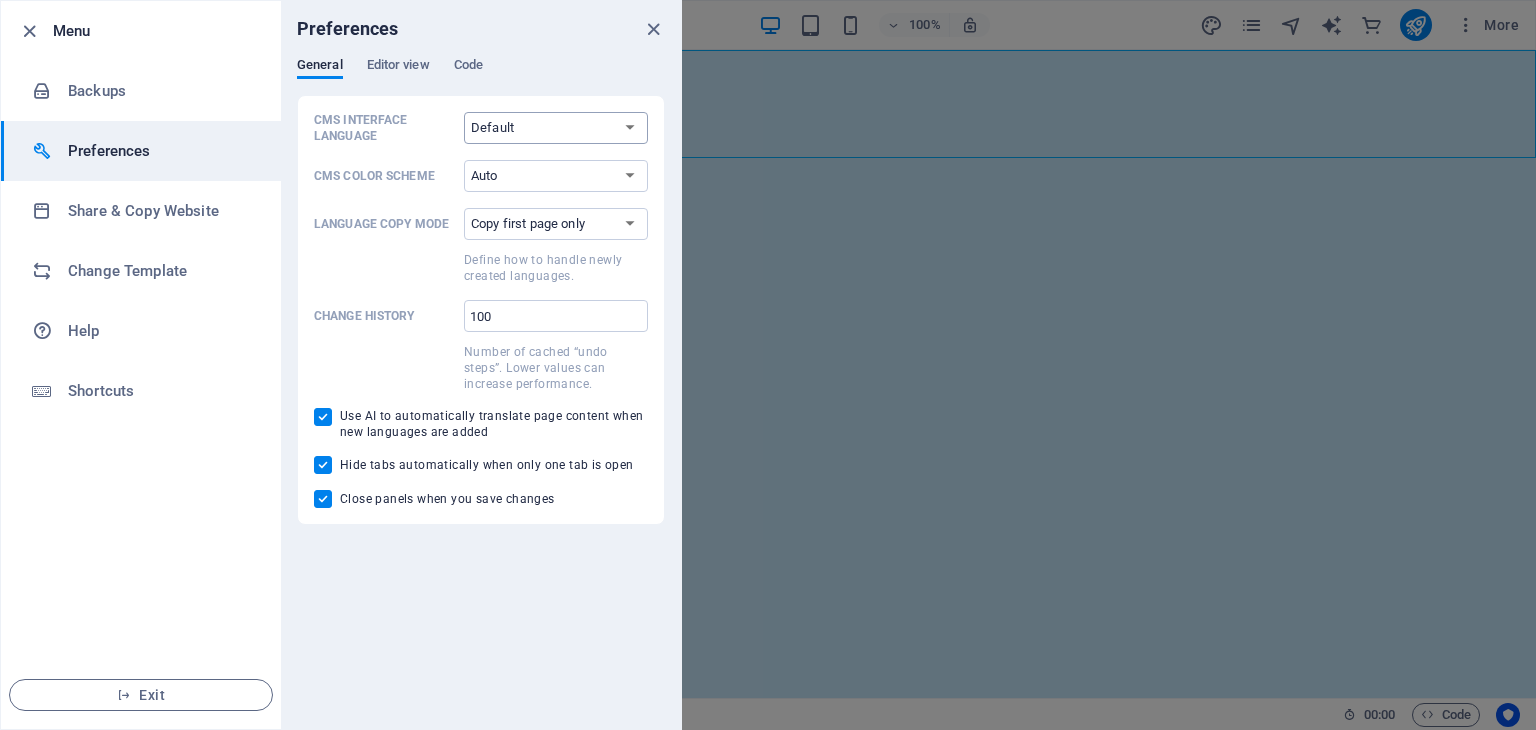 click on "Default Deutsch English Español Français Magyar Italiano Nederlands Polski Português русский язык Svenska Türkçe 日本語" at bounding box center (556, 128) 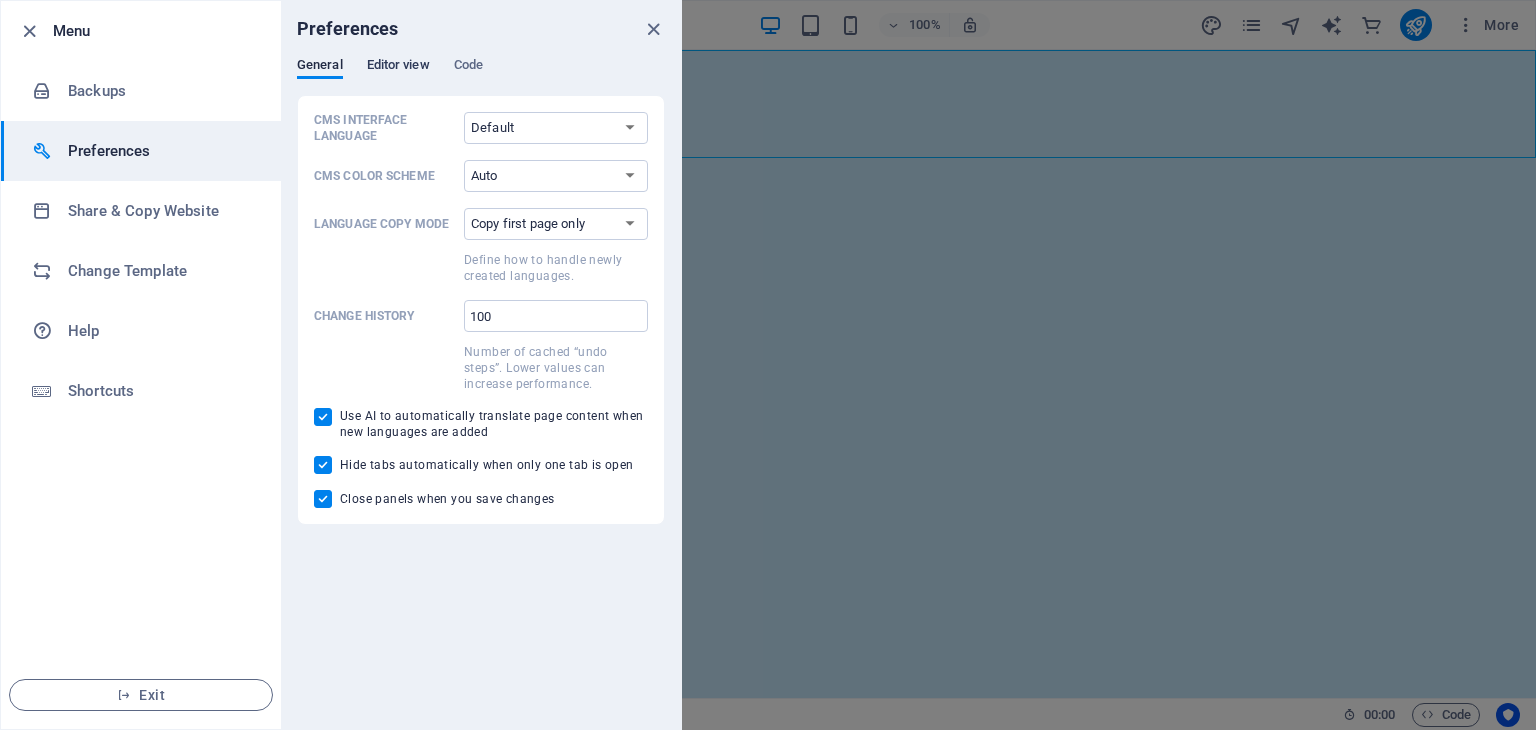 click on "Editor view" at bounding box center (398, 67) 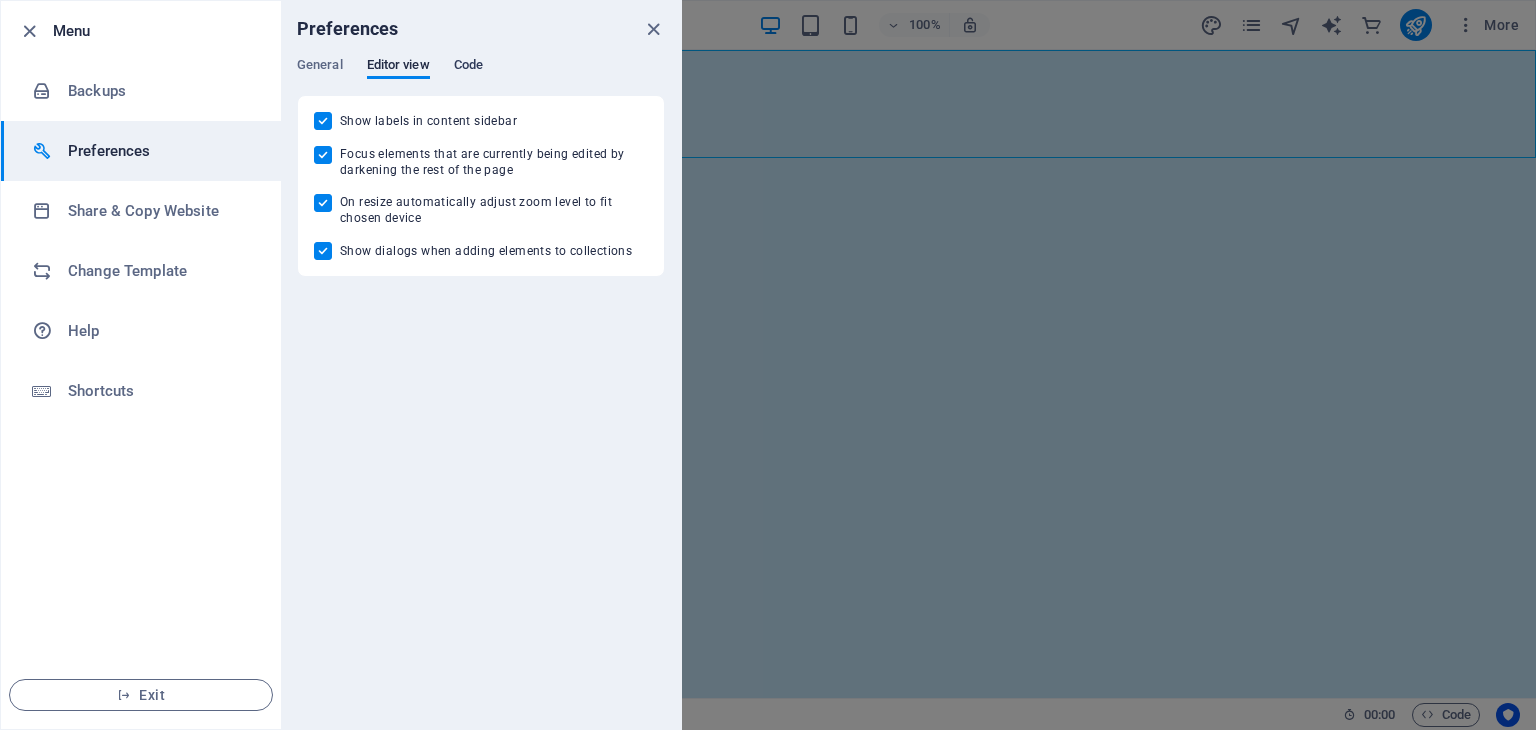 click on "Code" at bounding box center [468, 67] 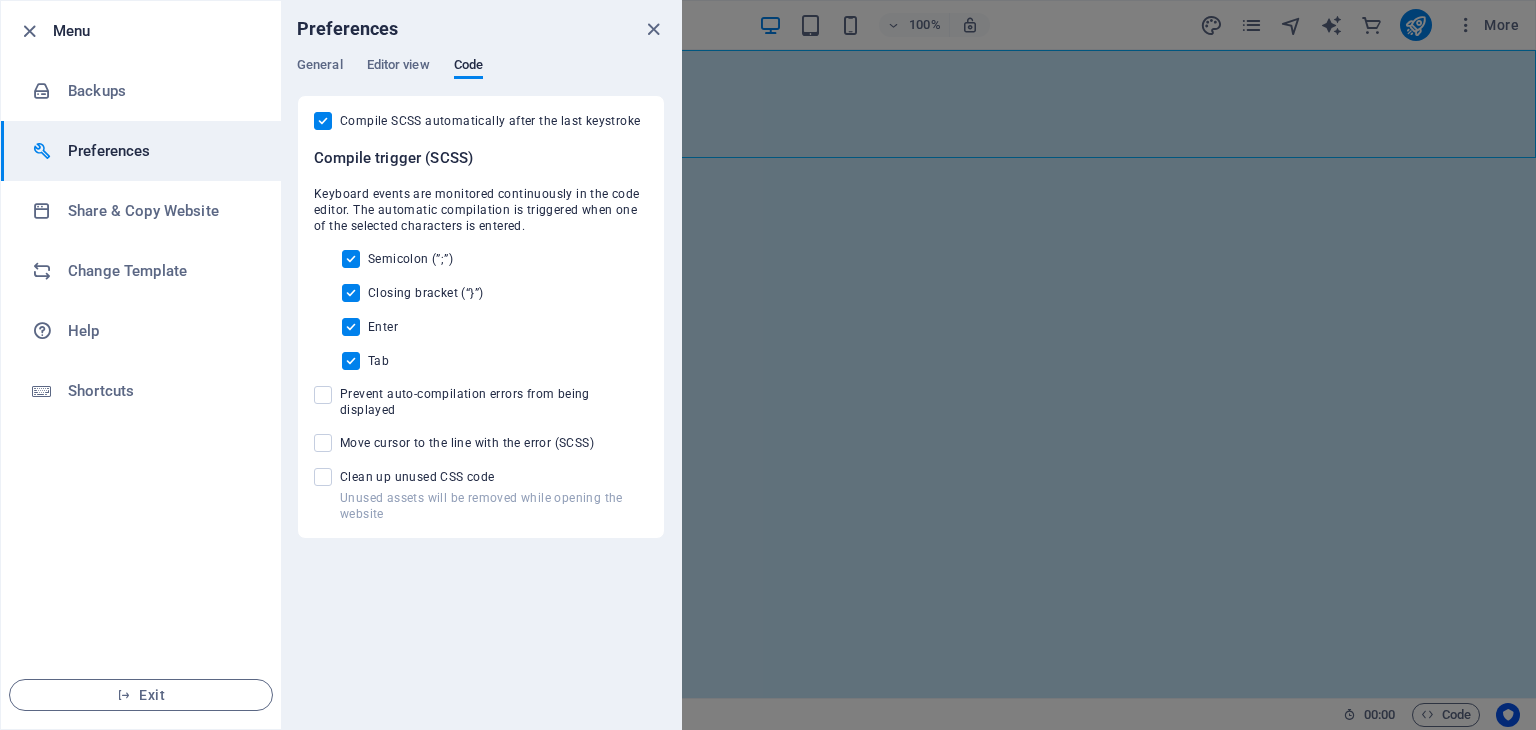 click on "Preferences" at bounding box center [481, 29] 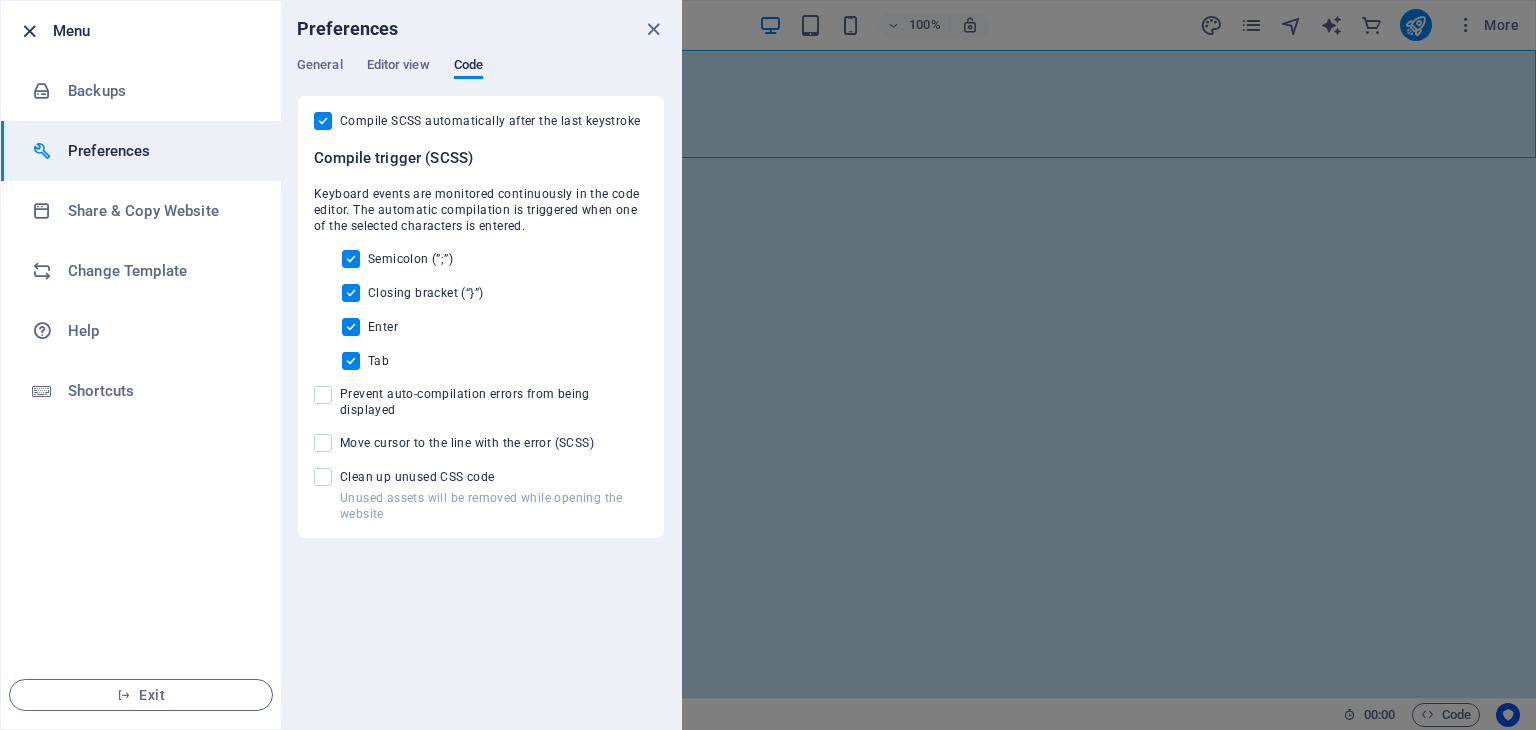 click at bounding box center [29, 31] 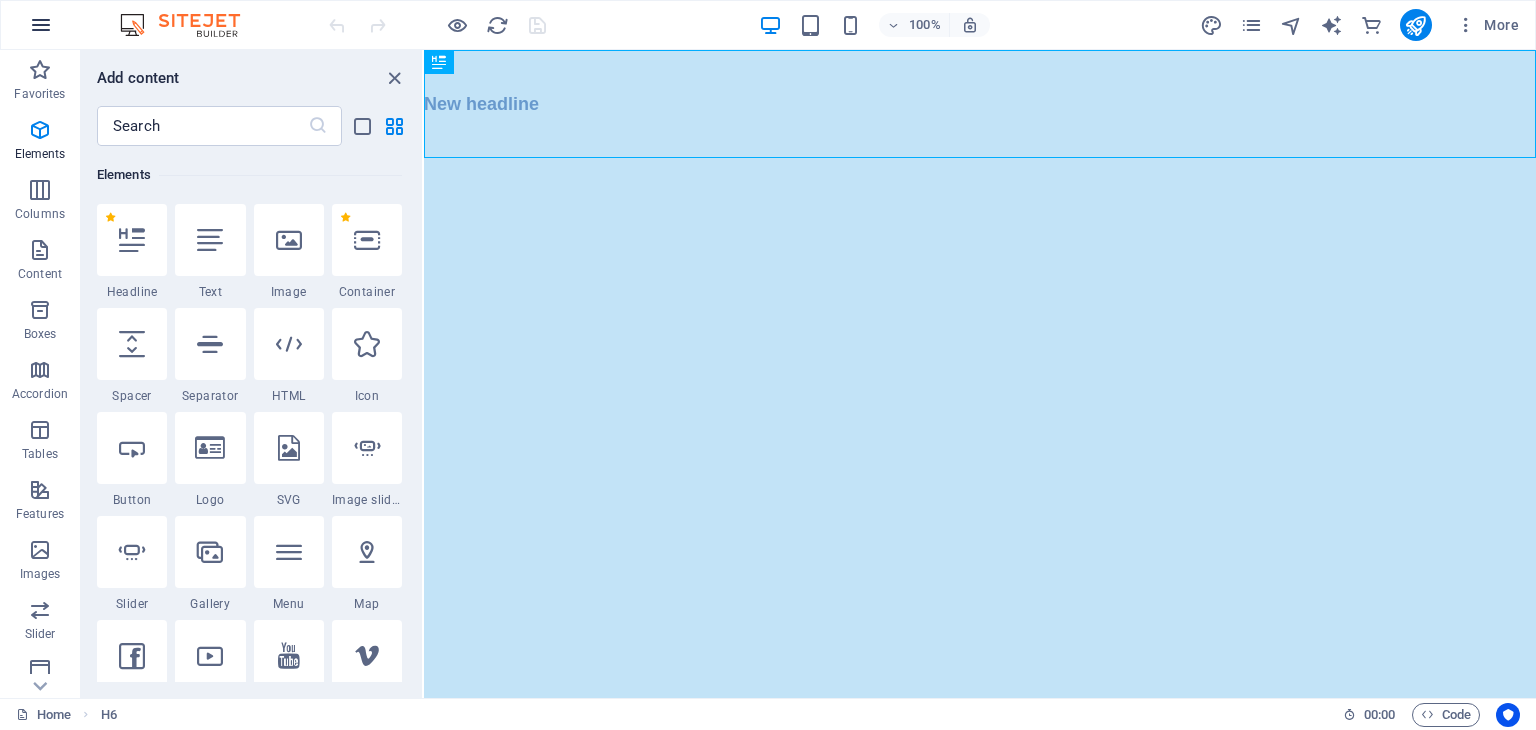 click at bounding box center [41, 25] 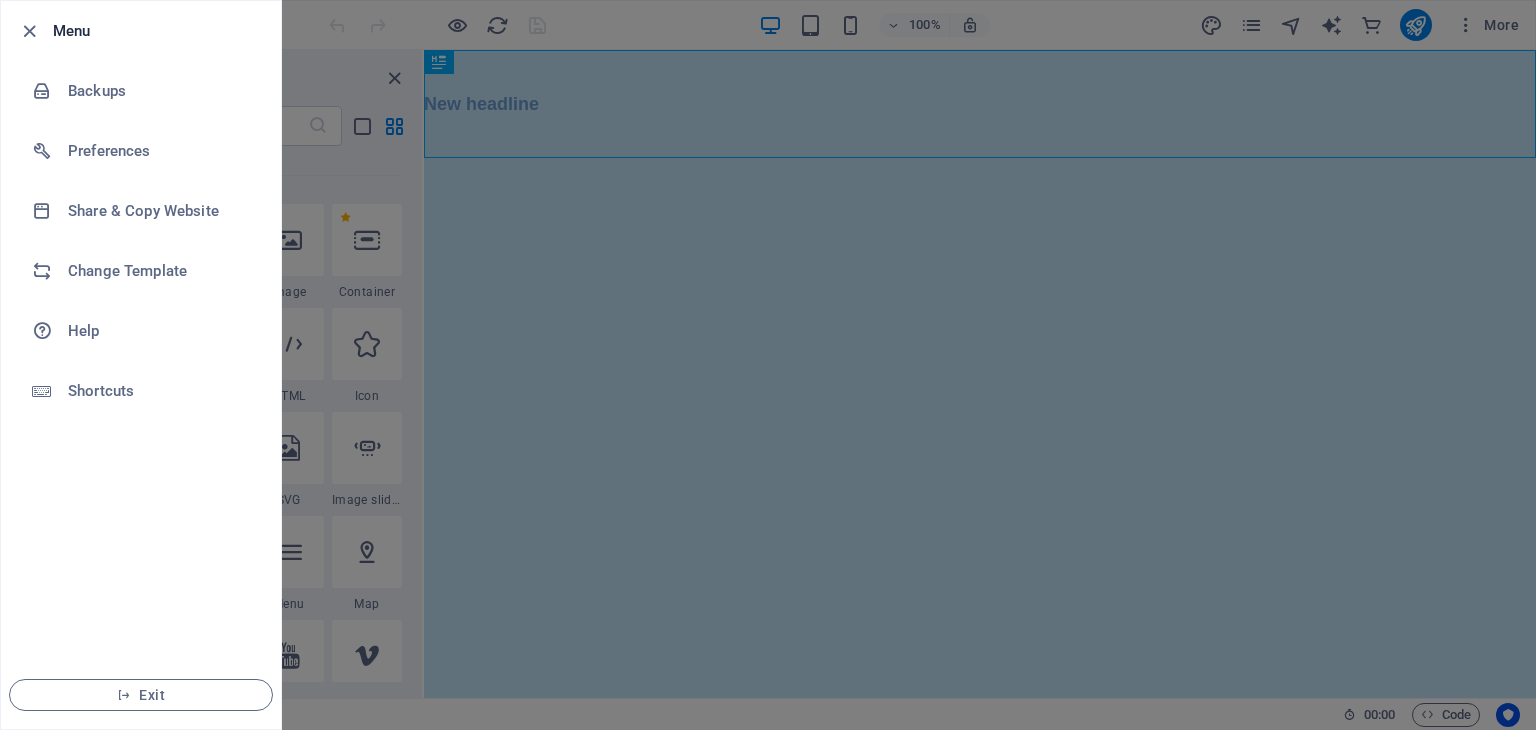 click at bounding box center [768, 365] 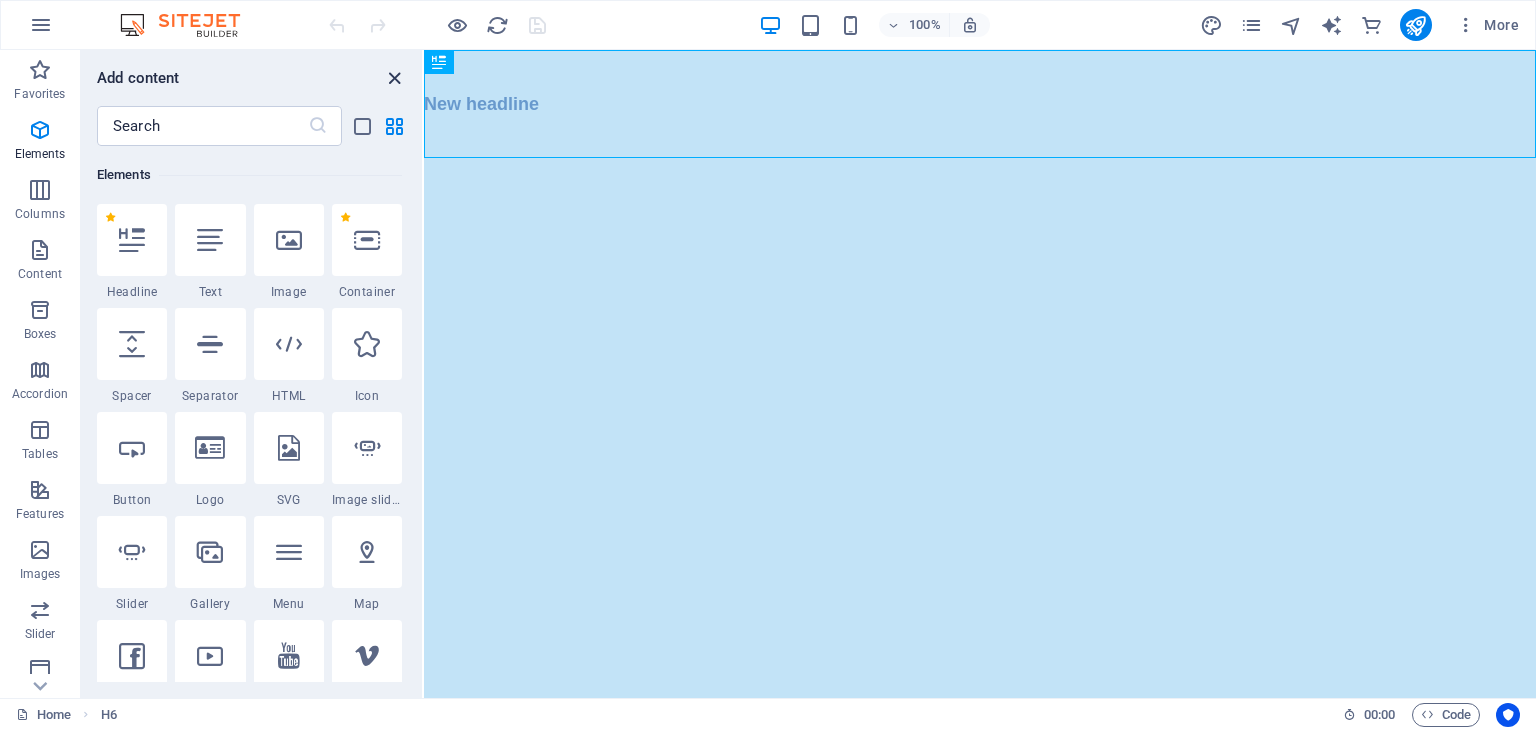 click at bounding box center [394, 78] 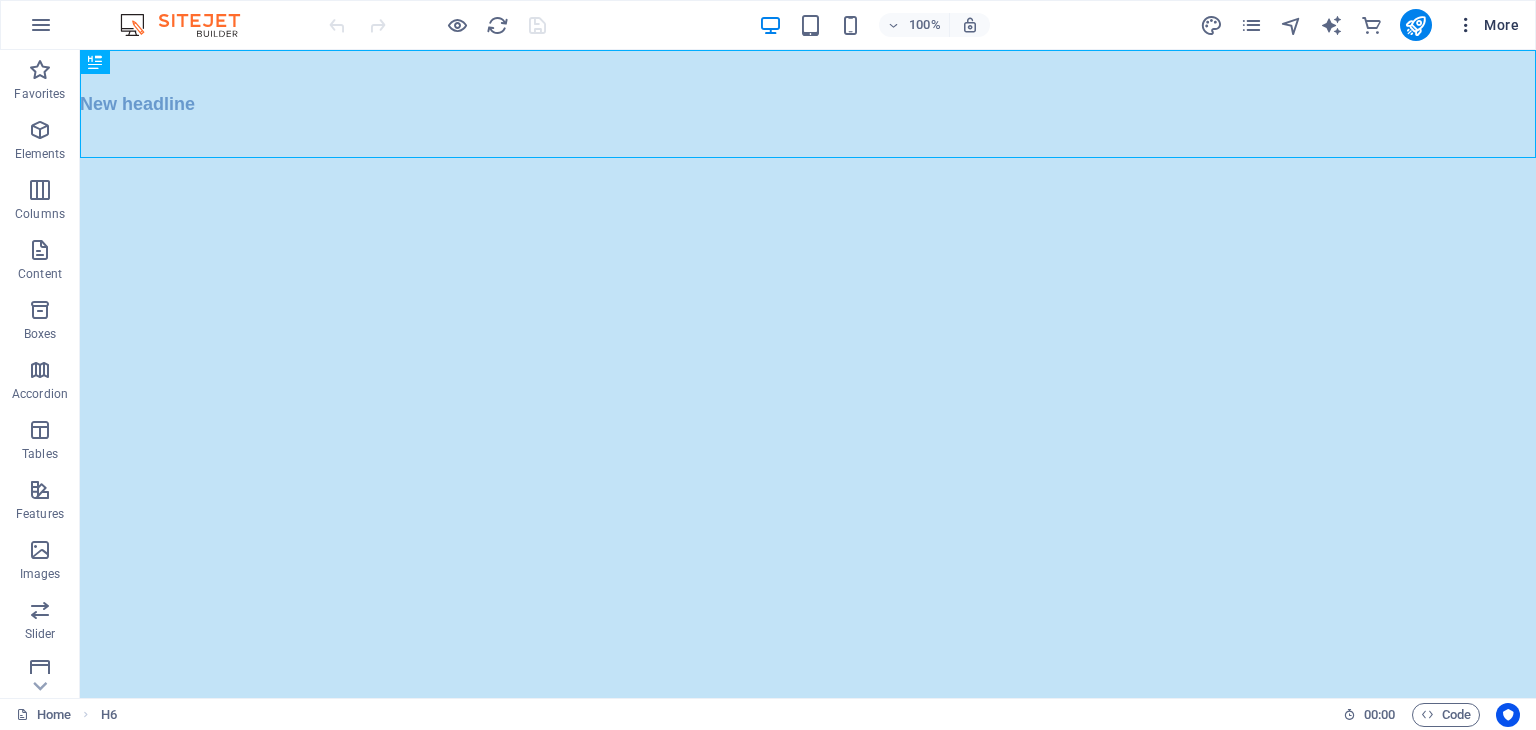 click at bounding box center (1466, 25) 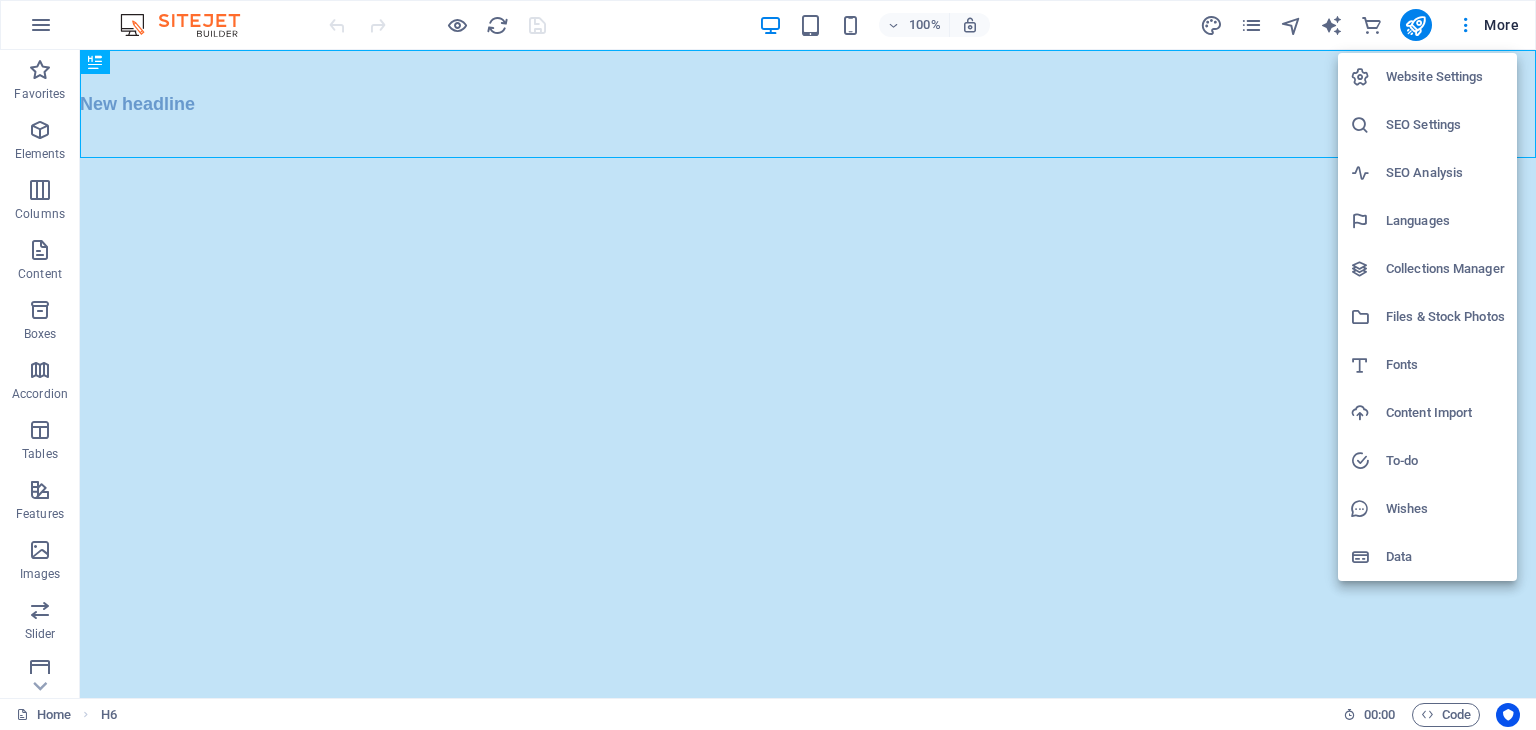 click at bounding box center [768, 365] 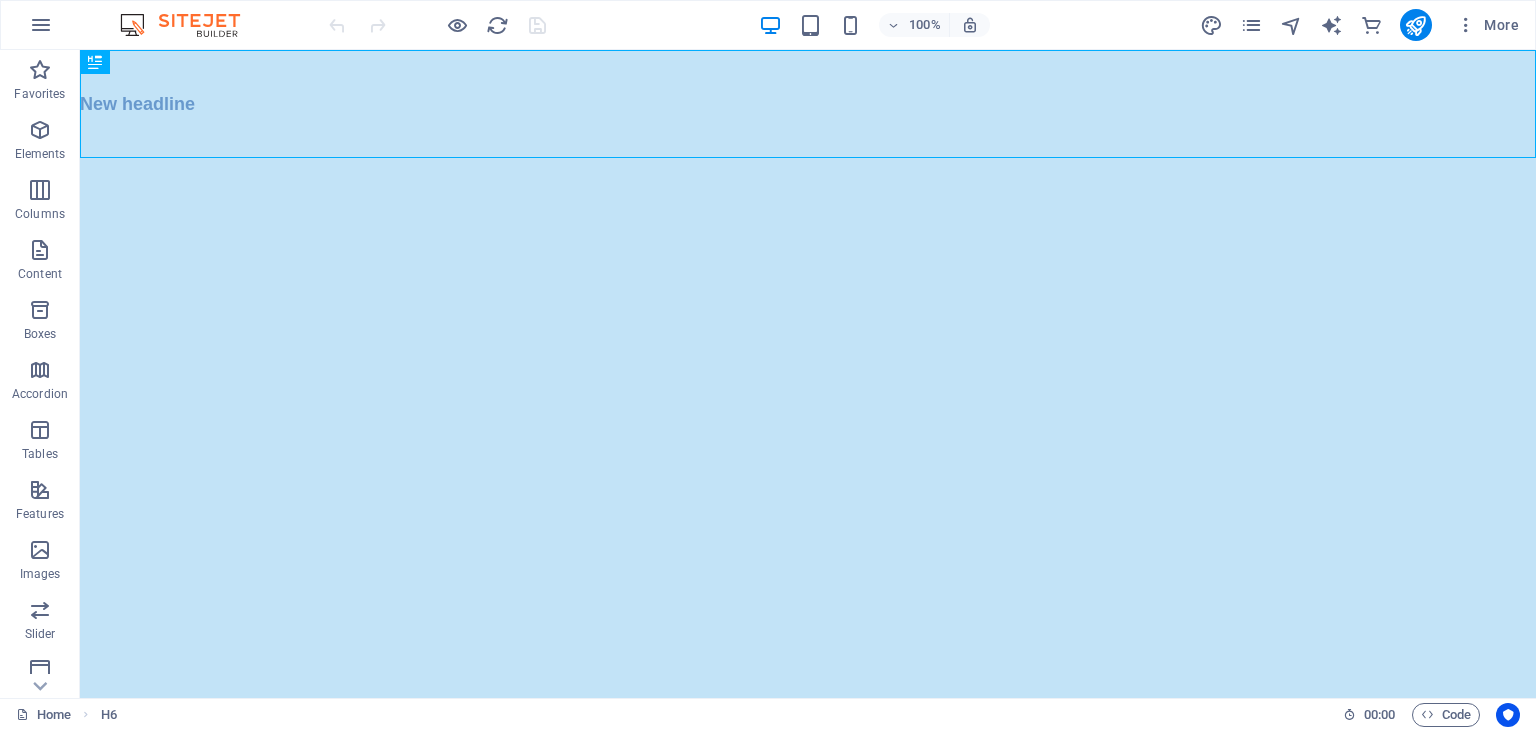 click on "More" at bounding box center [1487, 25] 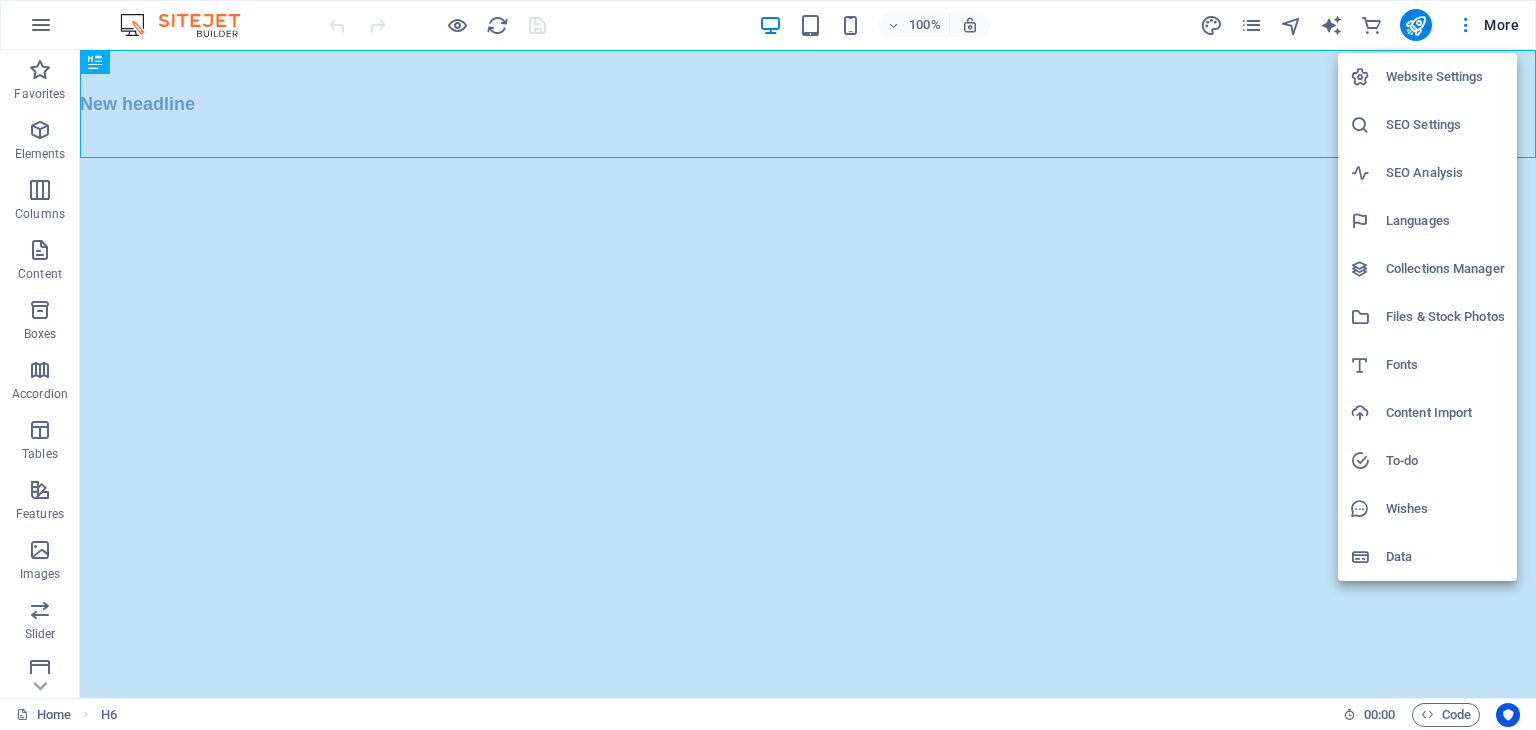 click at bounding box center (768, 365) 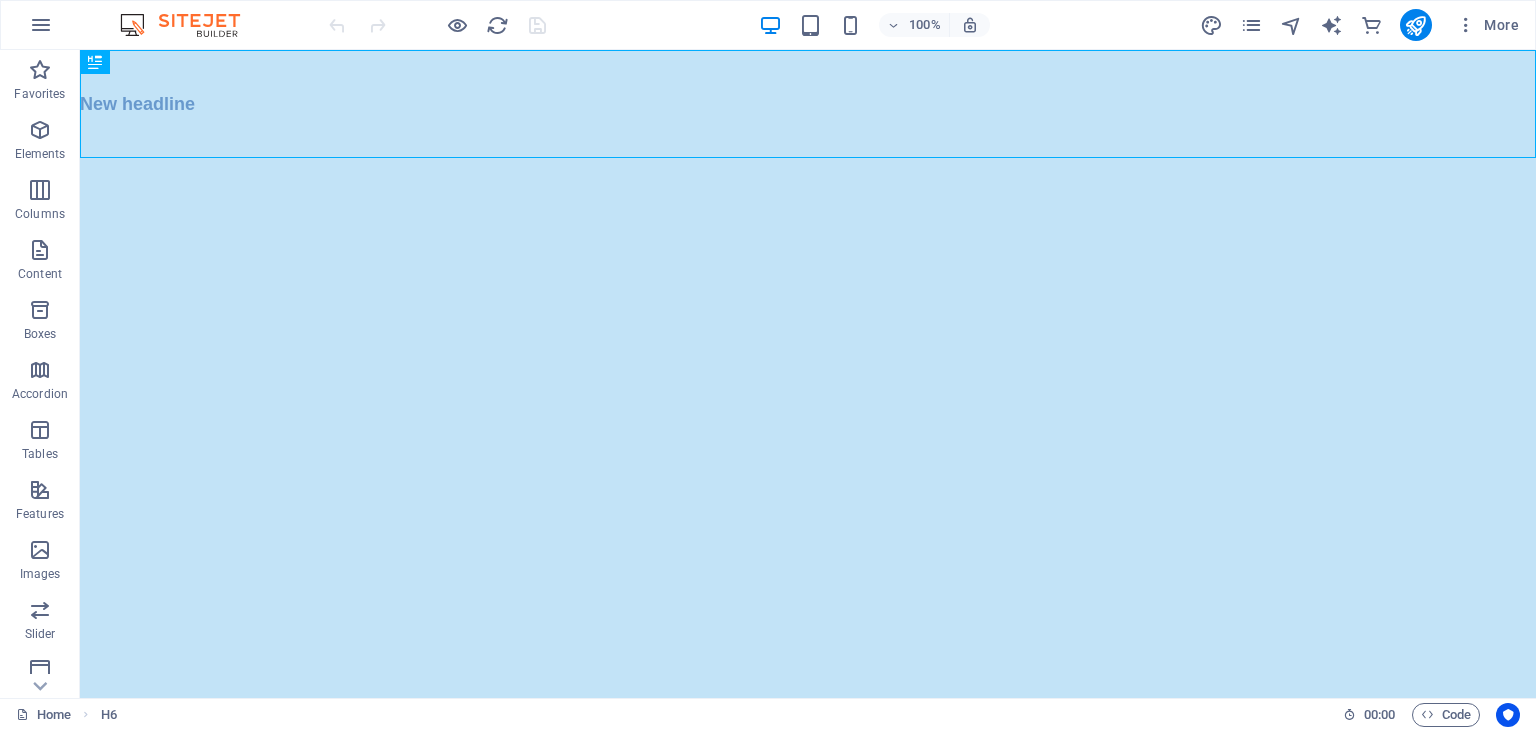click at bounding box center (1466, 25) 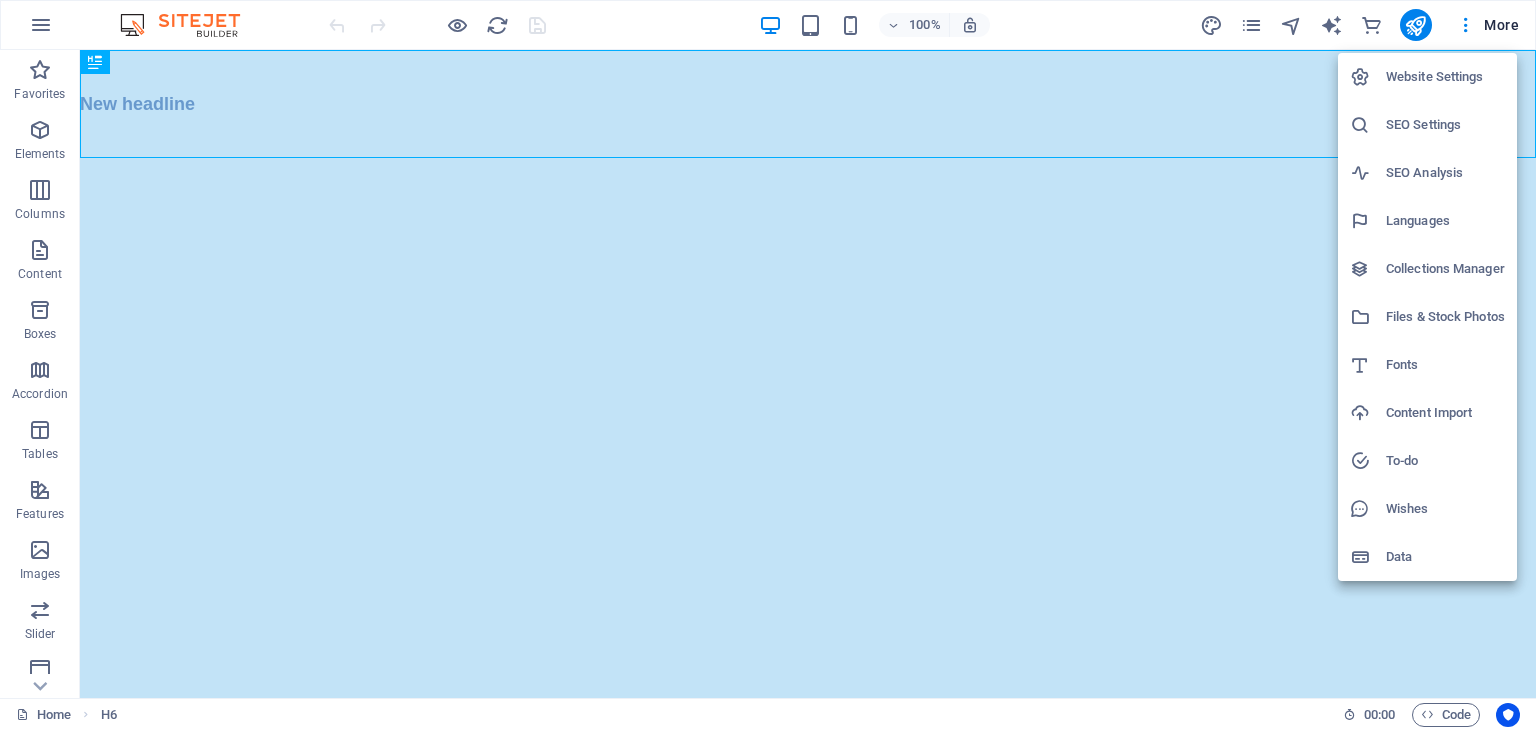 click on "Website Settings" at bounding box center [1445, 77] 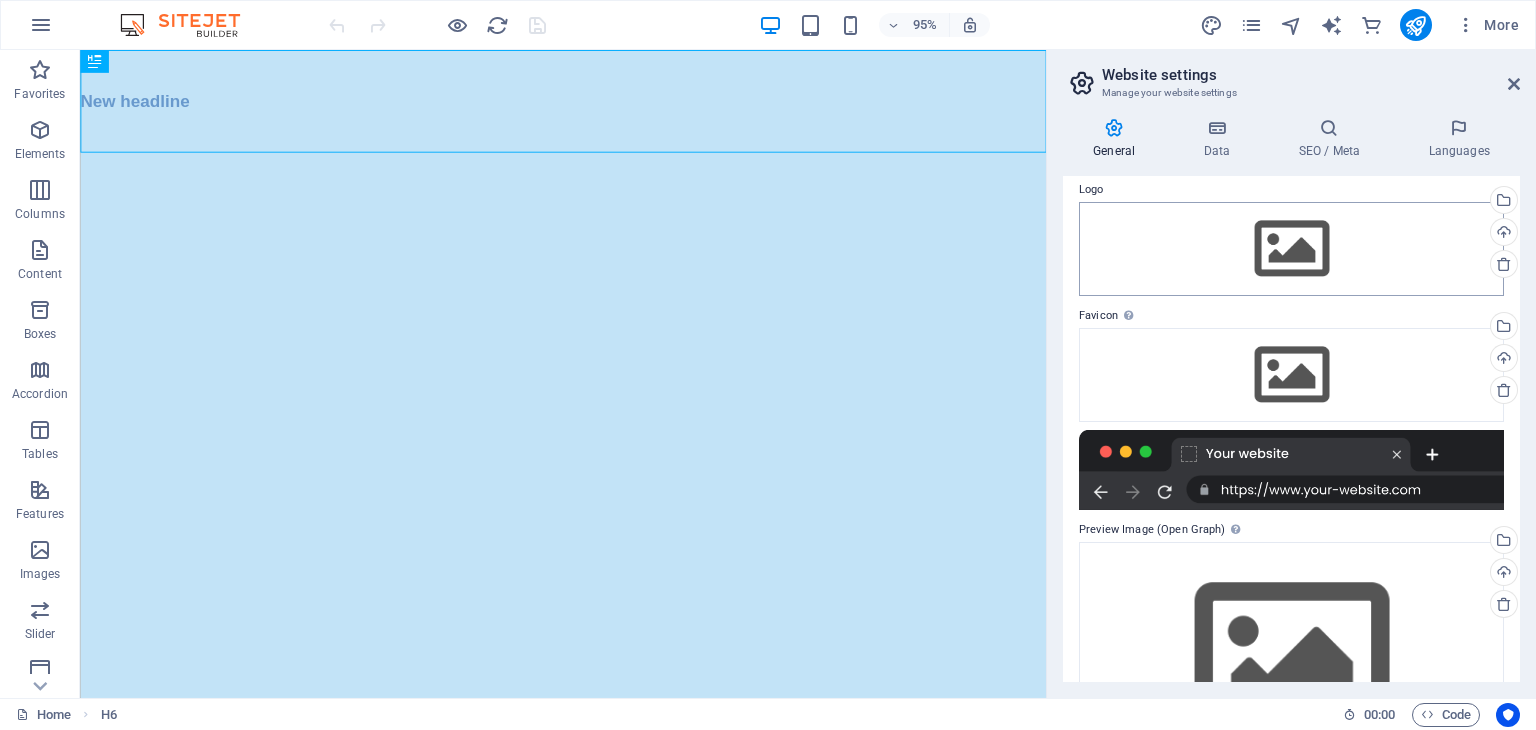 scroll, scrollTop: 0, scrollLeft: 0, axis: both 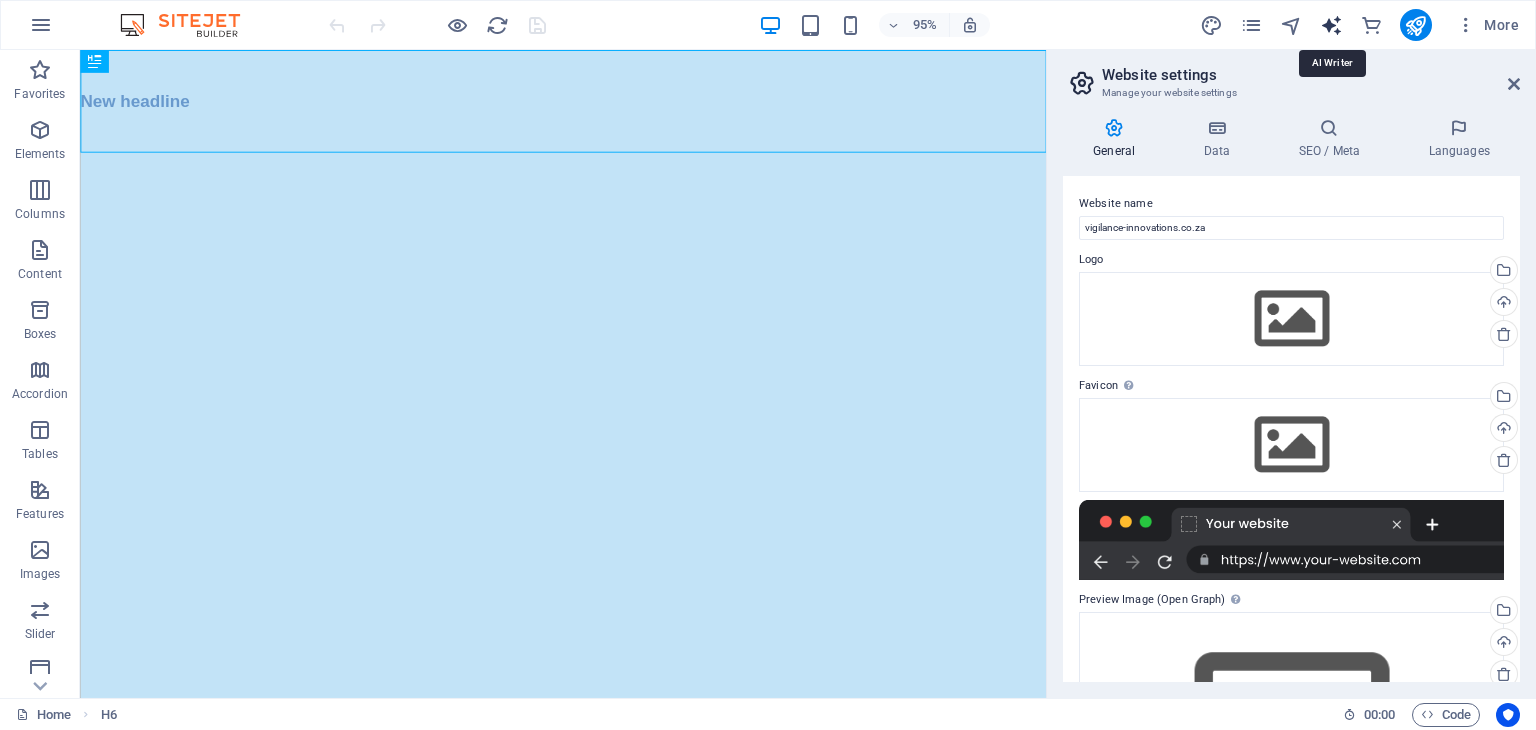 click at bounding box center (1331, 25) 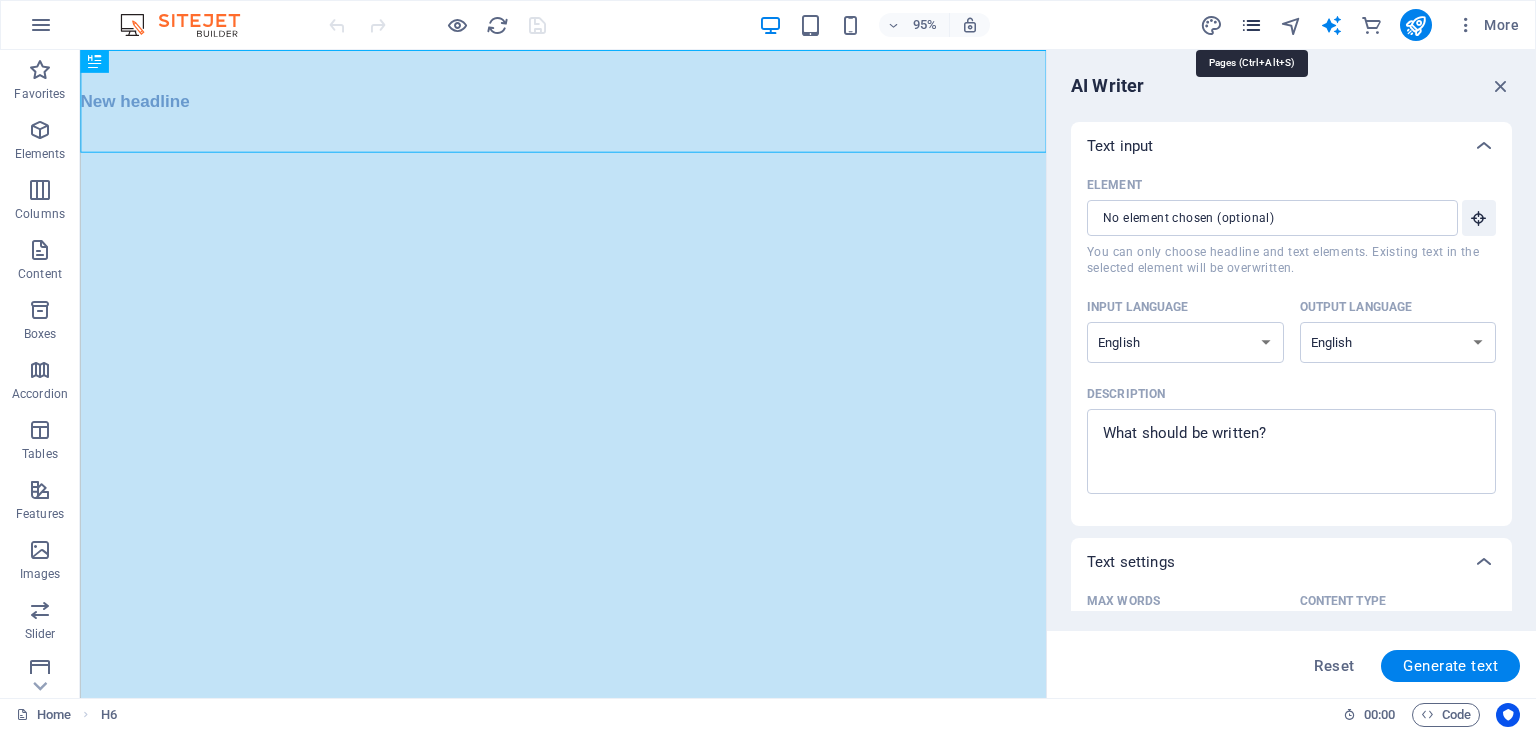 click at bounding box center [1251, 25] 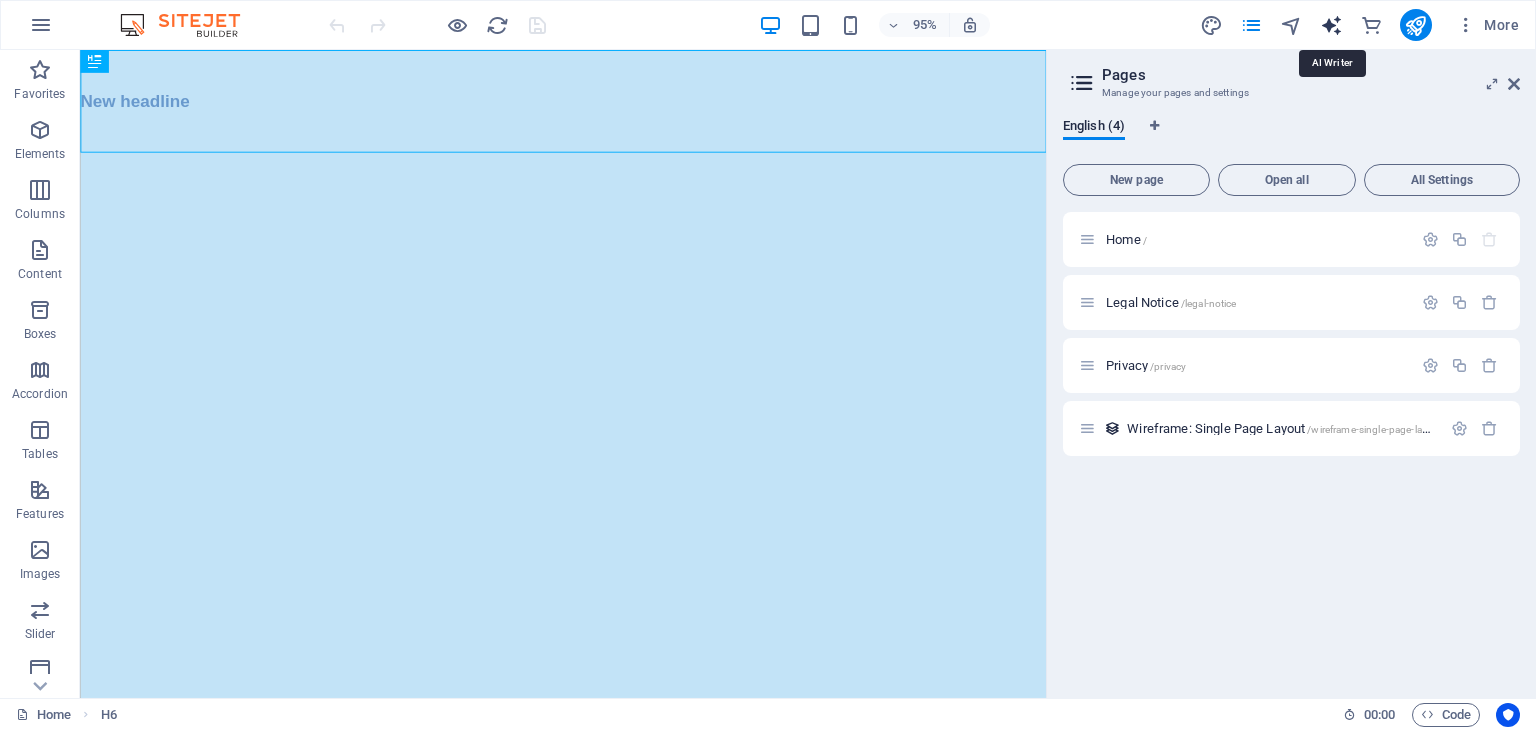 click at bounding box center (1331, 25) 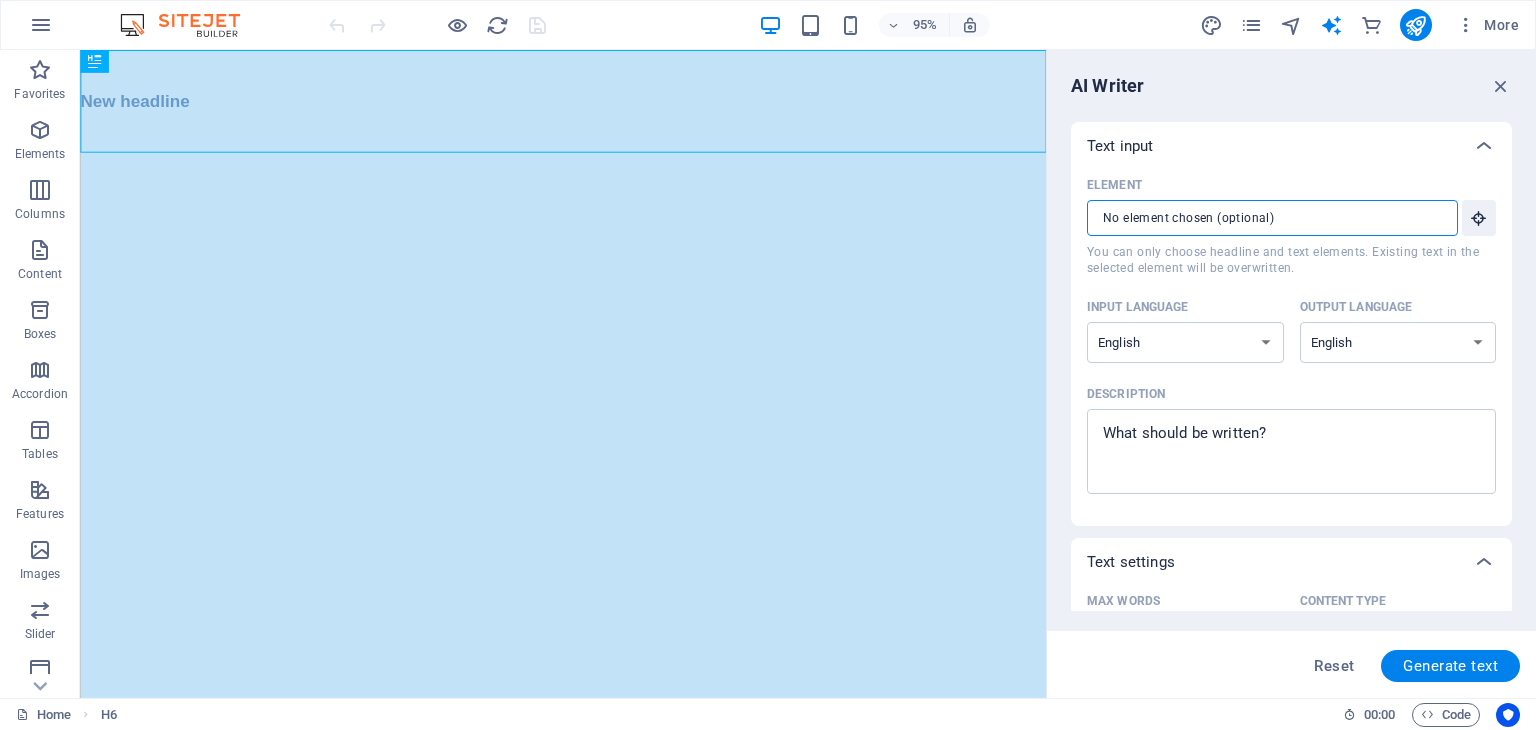click on "Element ​ You can only choose headline and text elements. Existing text in the selected element will be overwritten." at bounding box center (1265, 218) 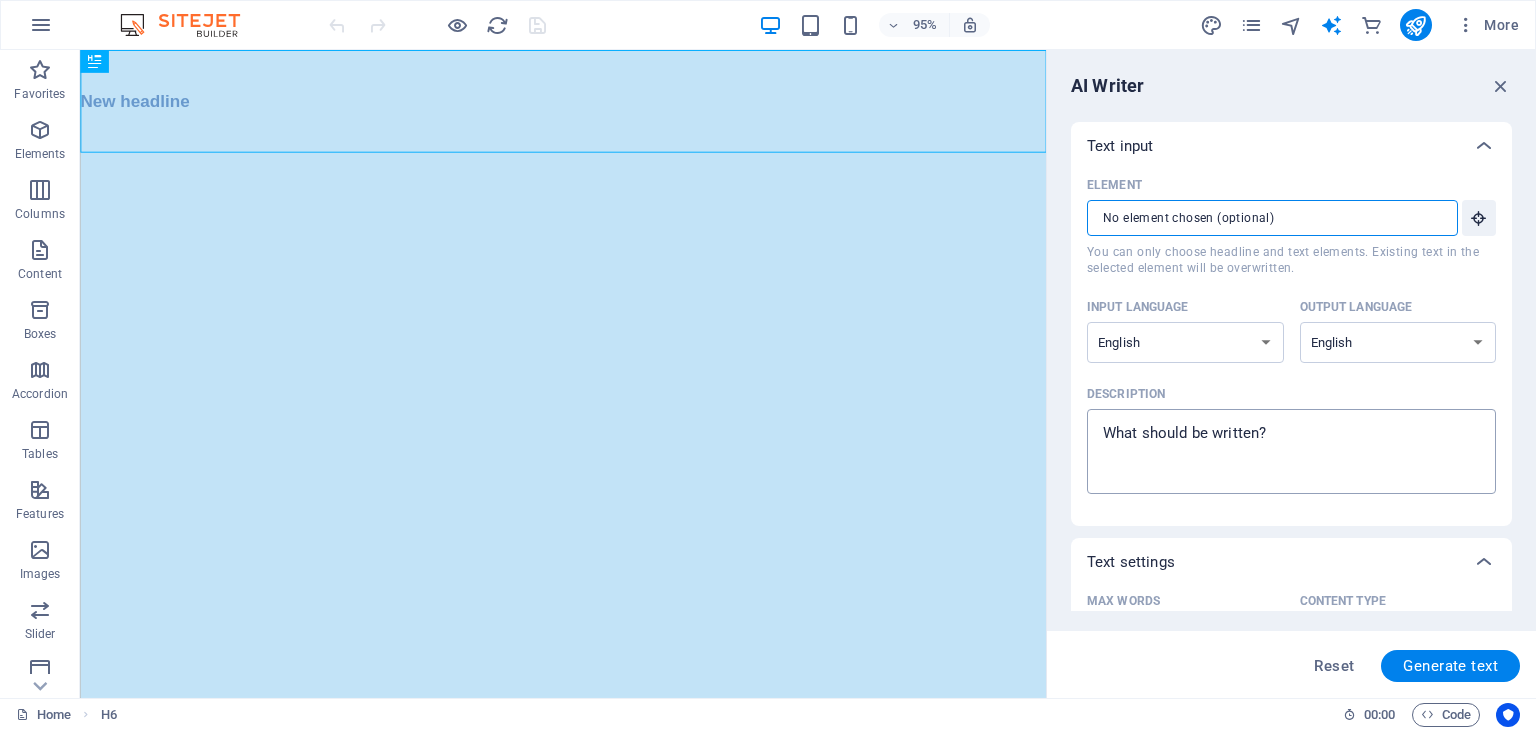 click on "Description x ​" at bounding box center (1291, 451) 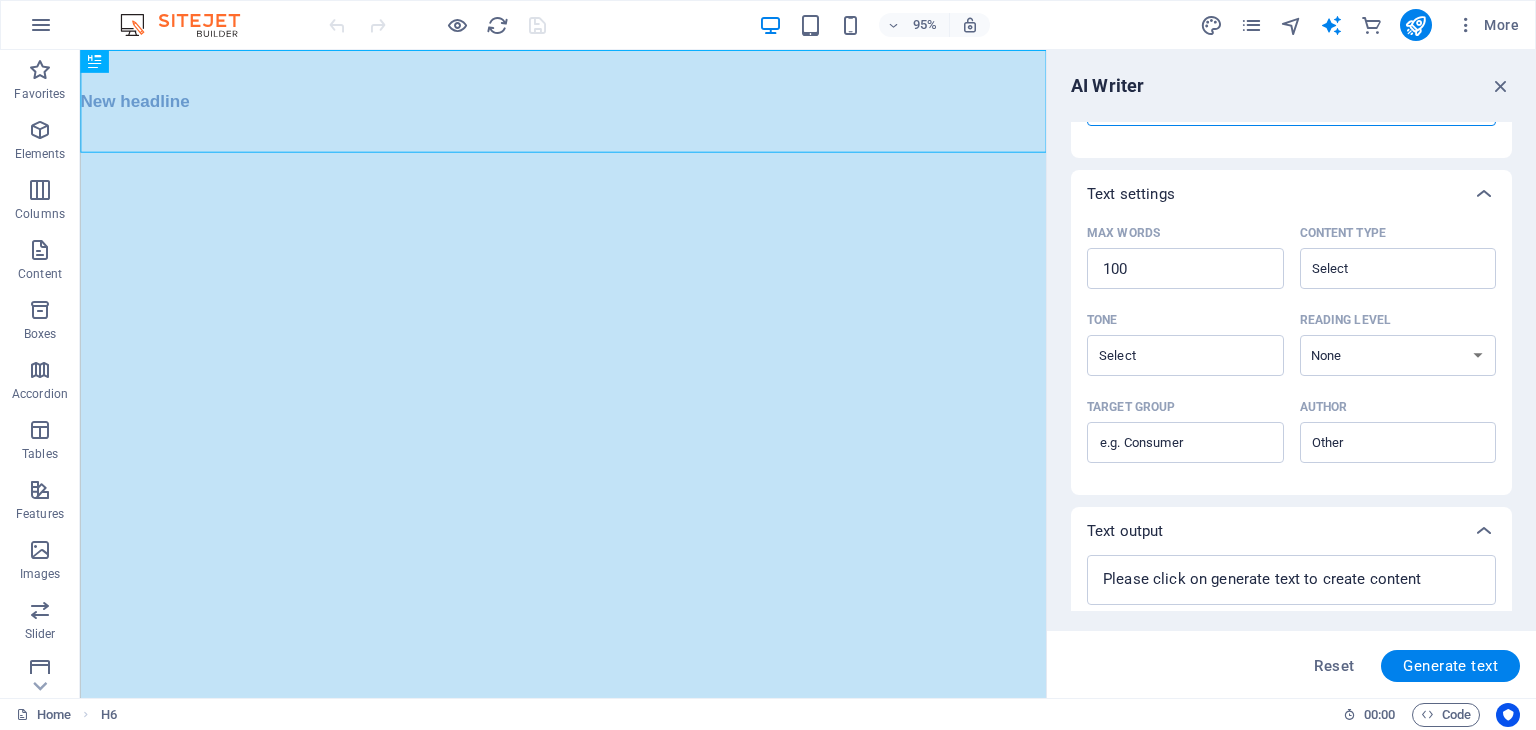 scroll, scrollTop: 425, scrollLeft: 0, axis: vertical 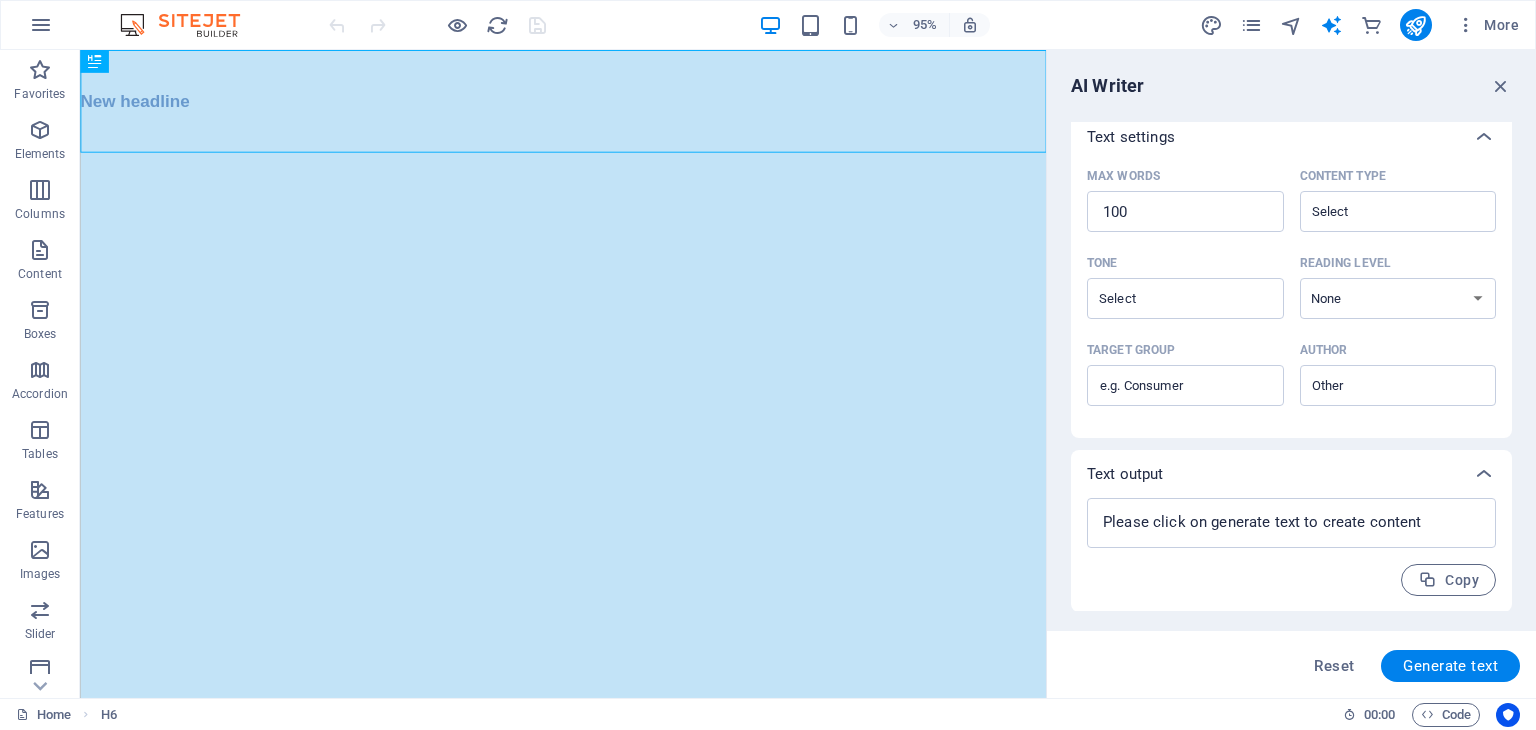 type on "x" 